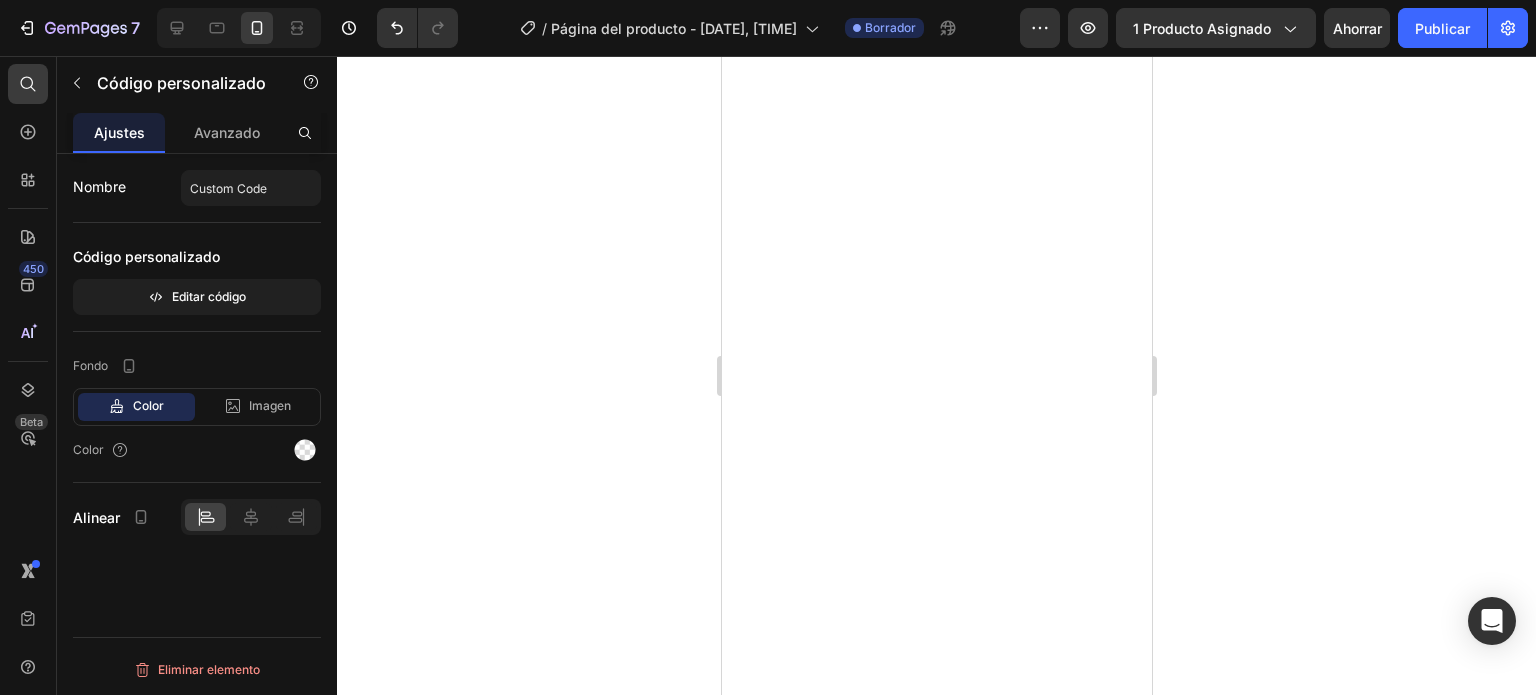 scroll, scrollTop: 0, scrollLeft: 0, axis: both 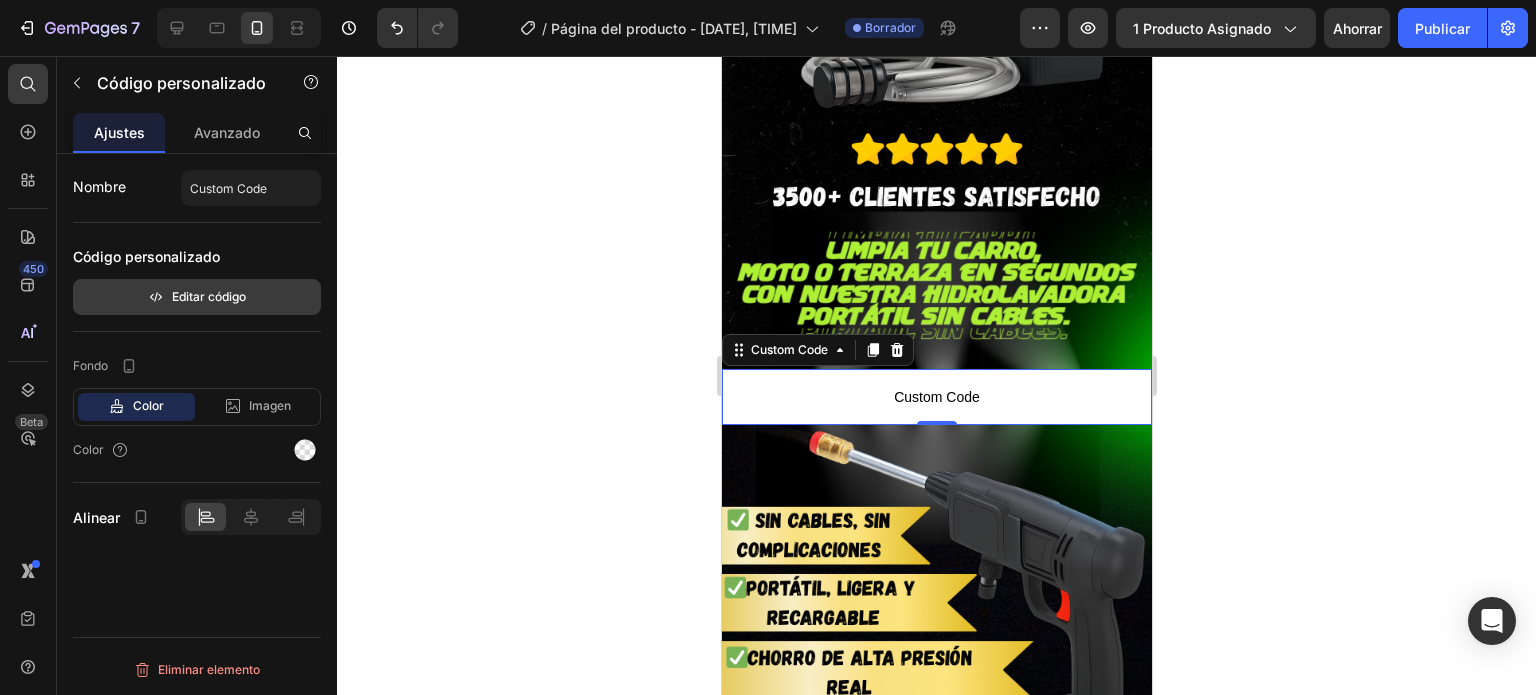 click on "Editar código" at bounding box center (197, 297) 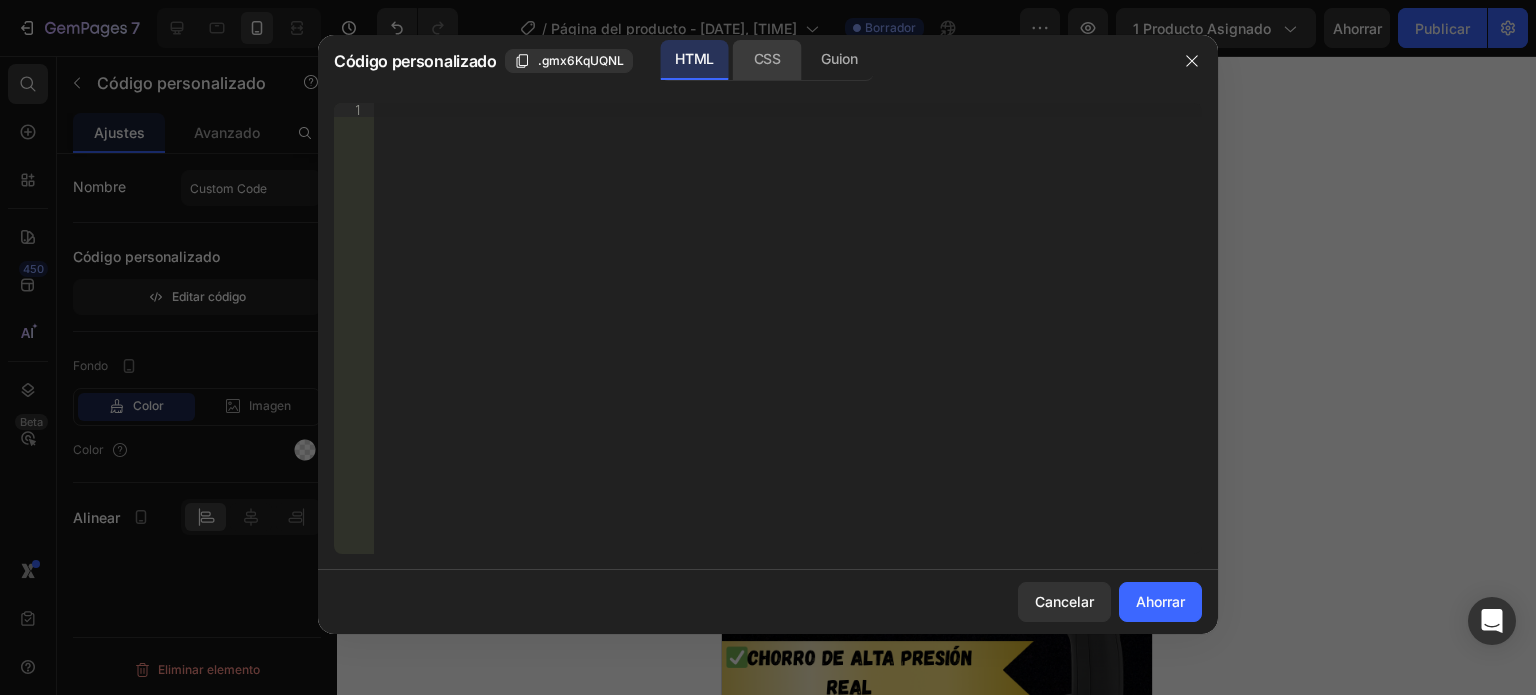 click on "CSS" 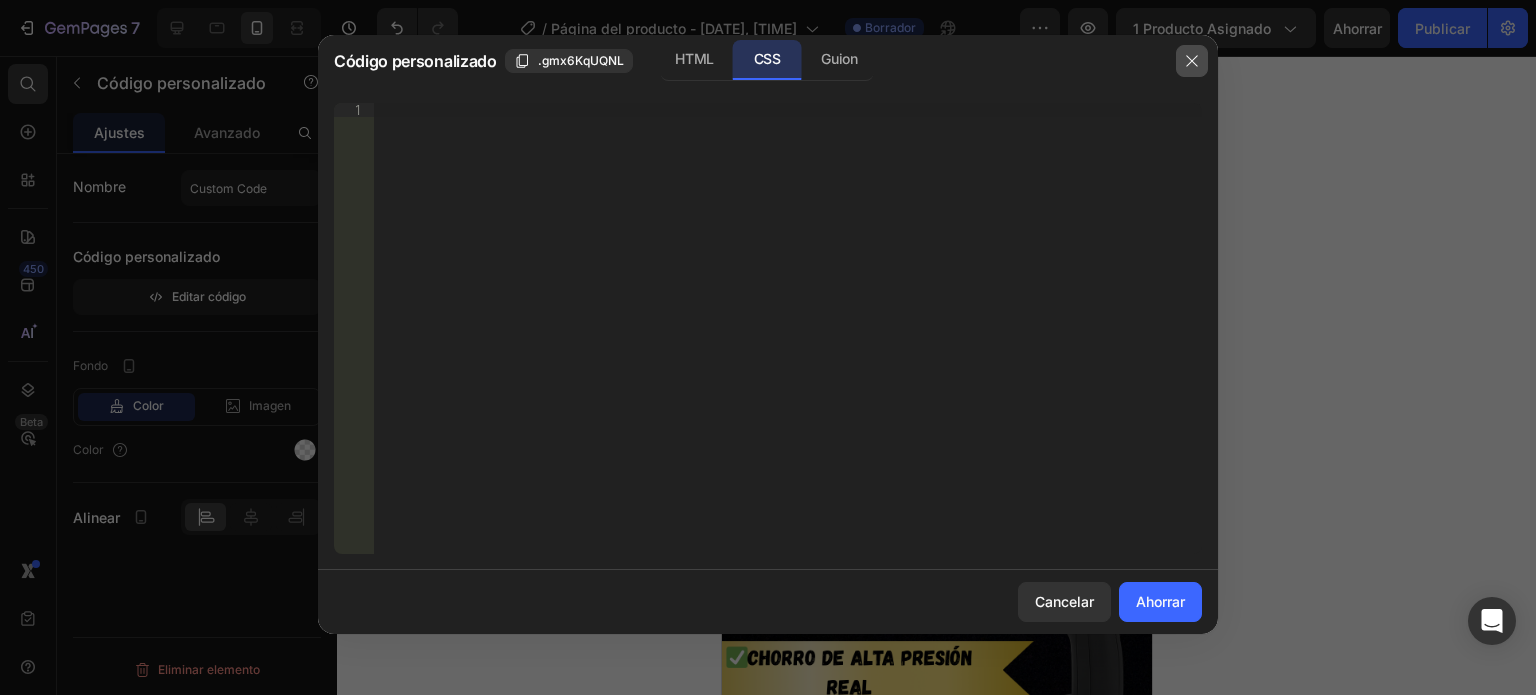 click at bounding box center [1192, 61] 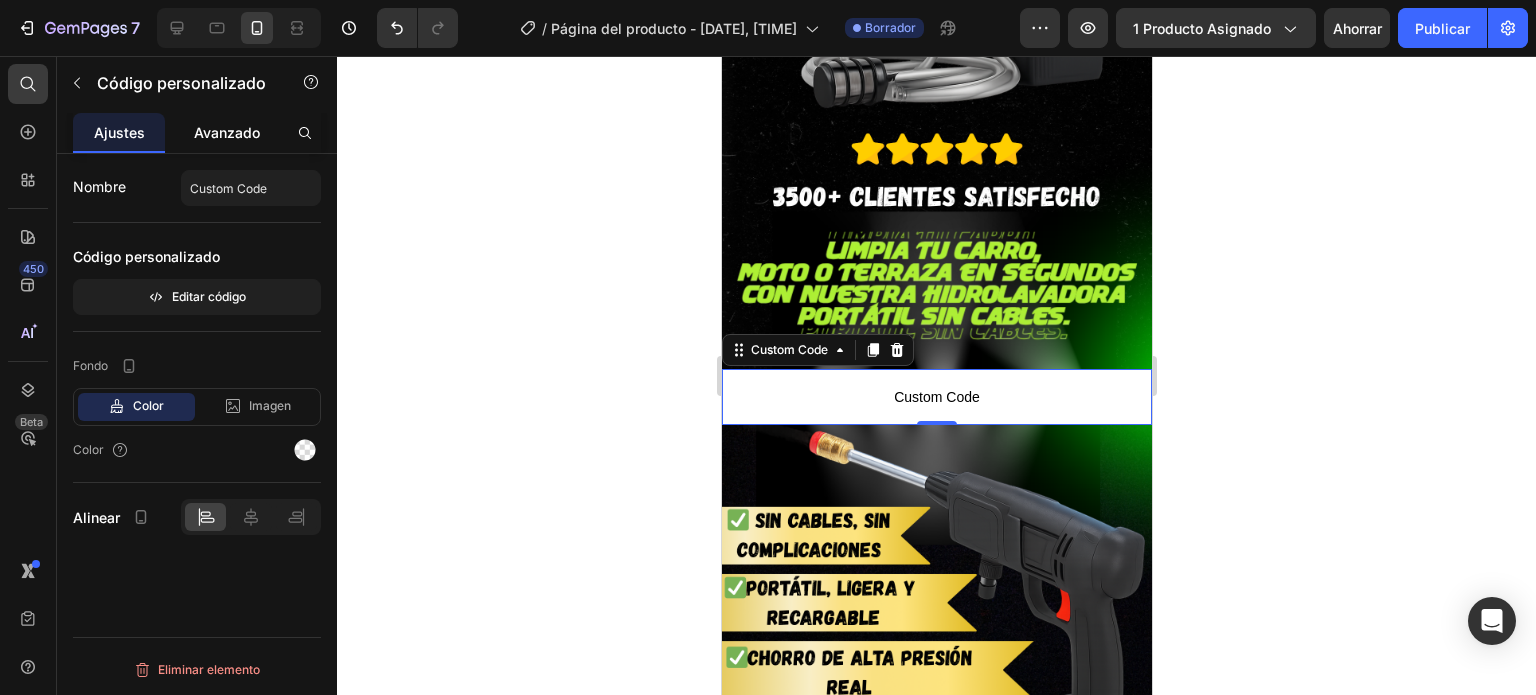 click on "Avanzado" at bounding box center [227, 132] 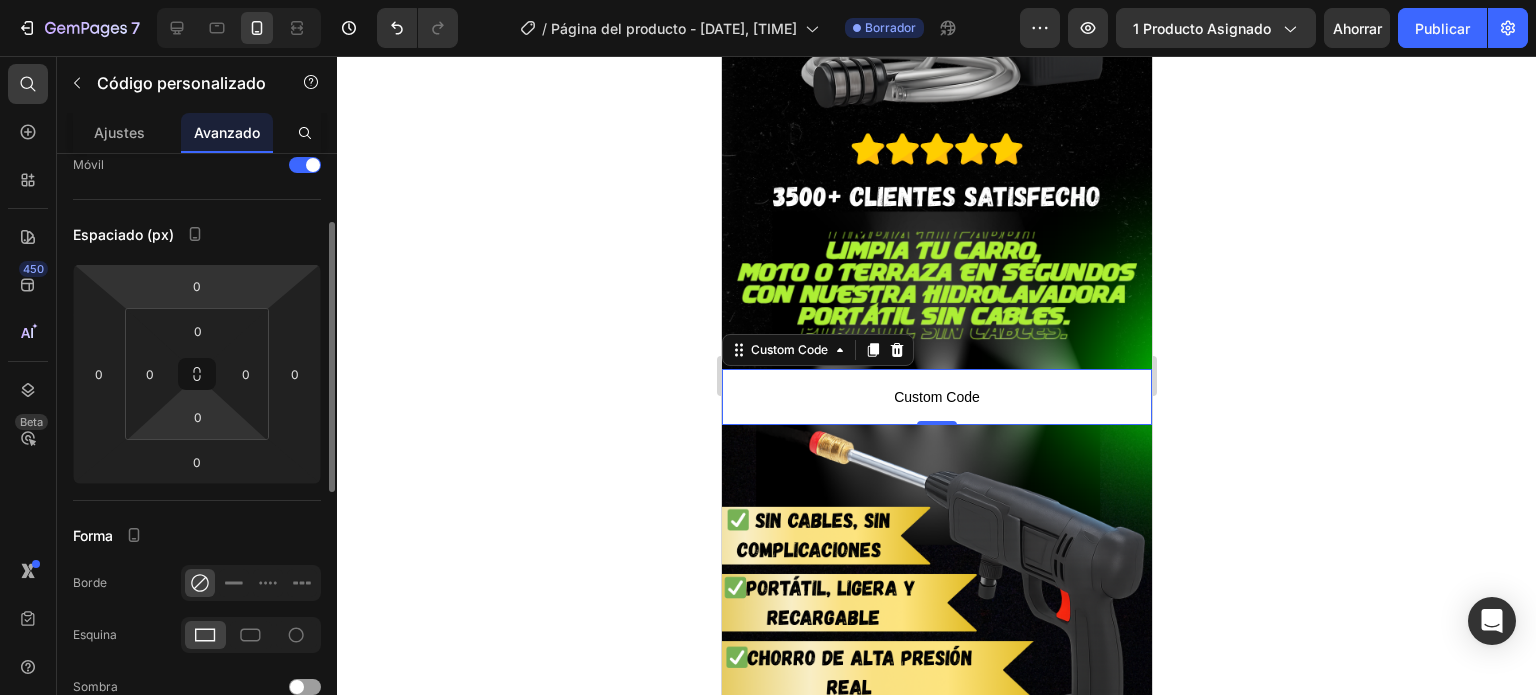 scroll, scrollTop: 0, scrollLeft: 0, axis: both 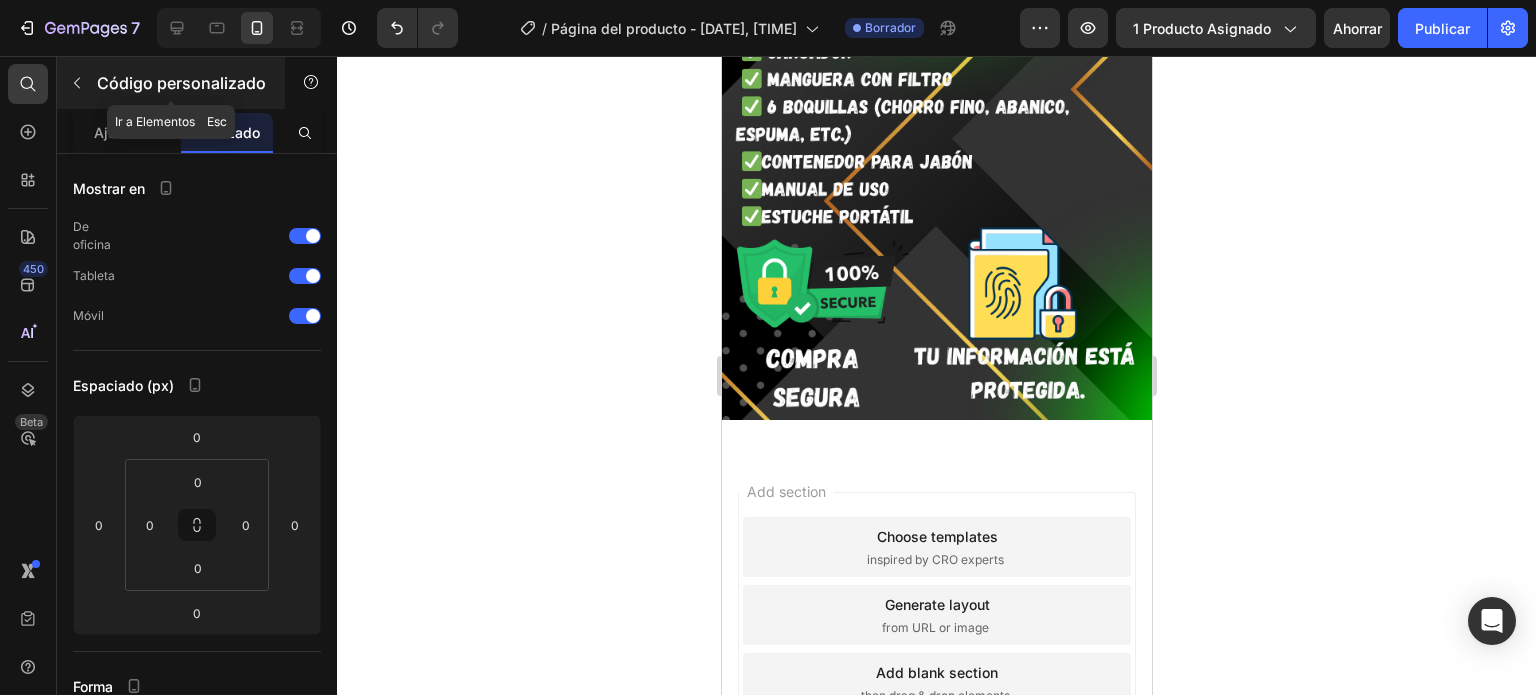 click at bounding box center (77, 83) 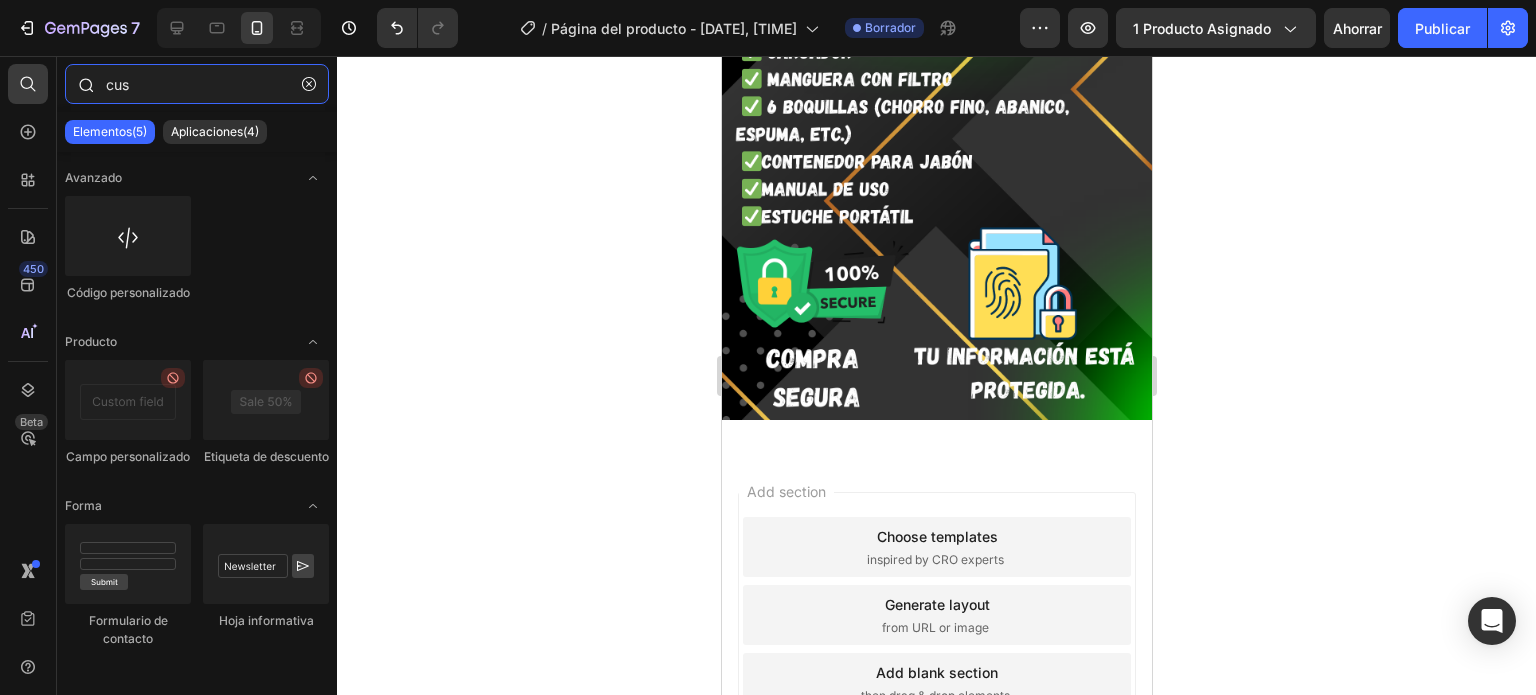 click on "cus" at bounding box center [197, 84] 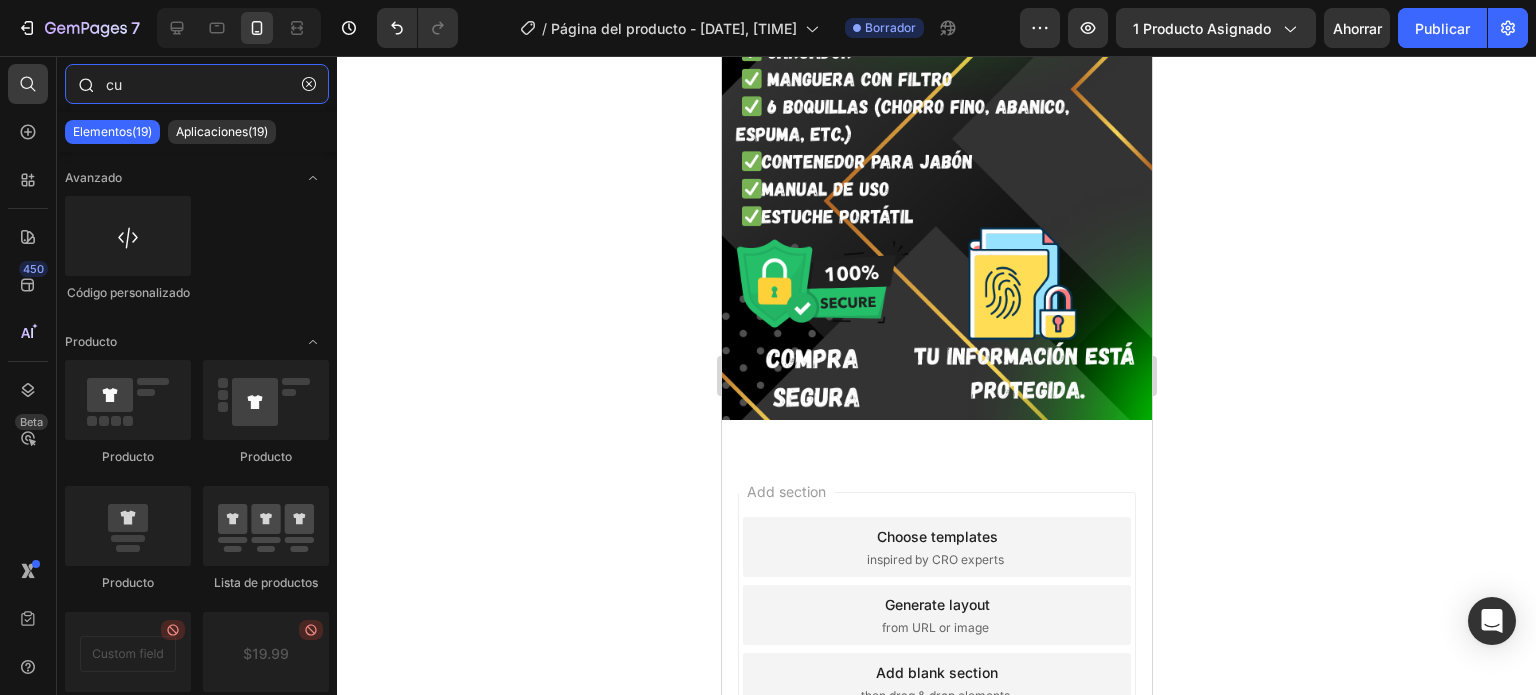 type on "c" 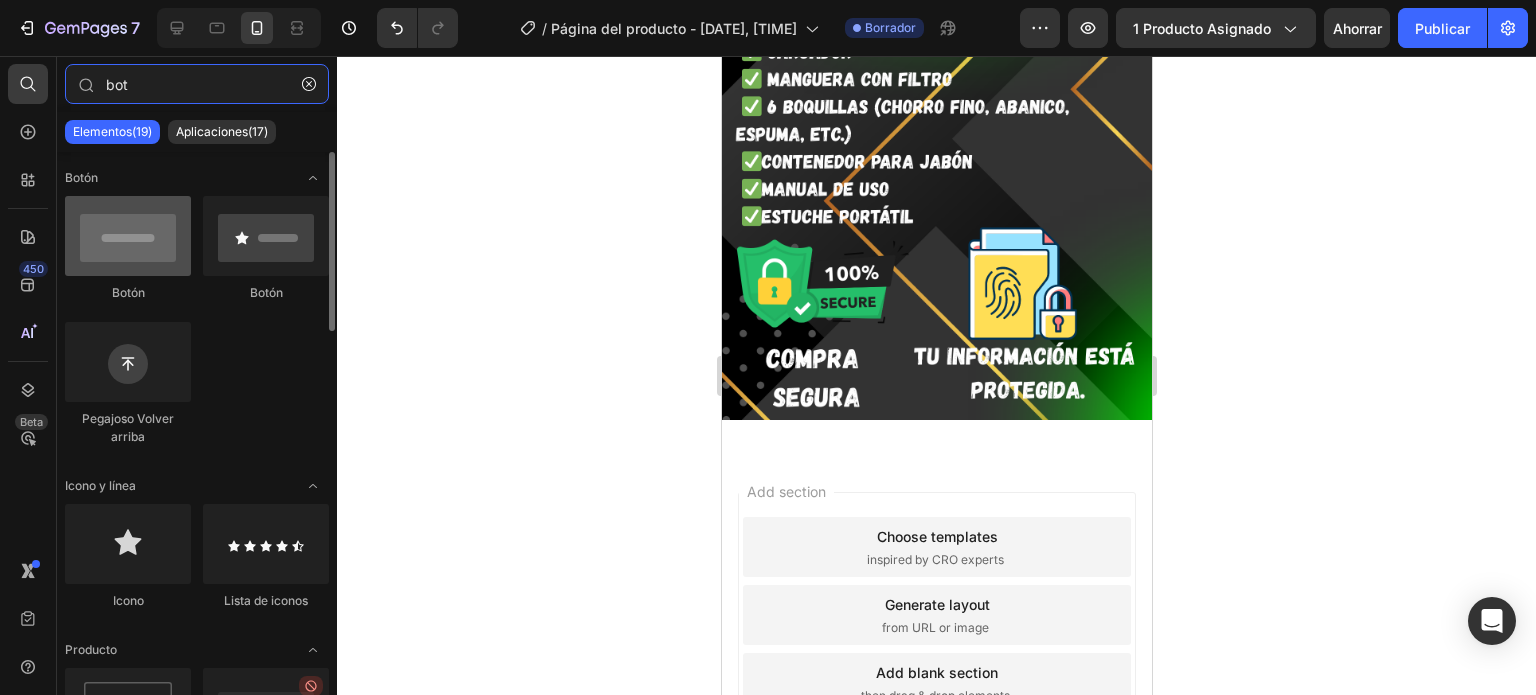 type on "bot" 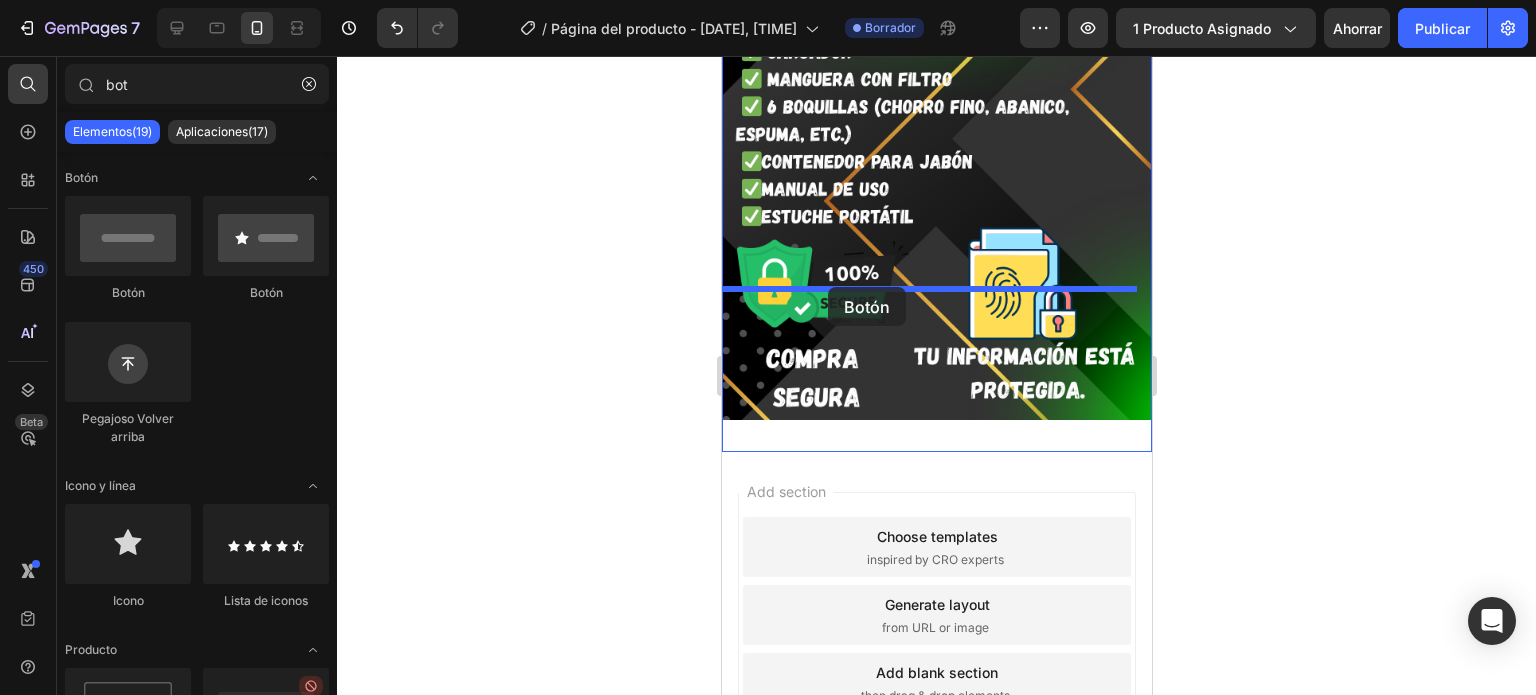 drag, startPoint x: 859, startPoint y: 288, endPoint x: 825, endPoint y: 292, distance: 34.234486 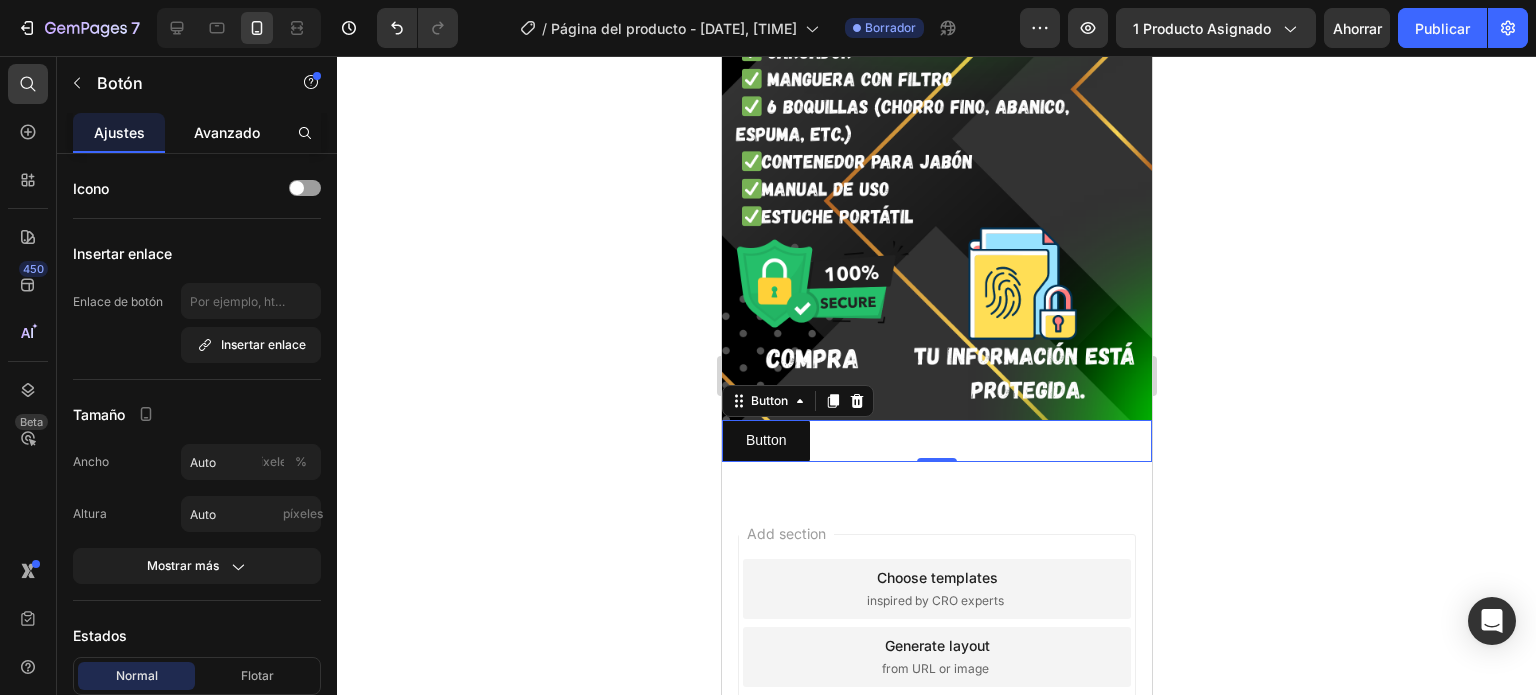 click on "Avanzado" at bounding box center (227, 132) 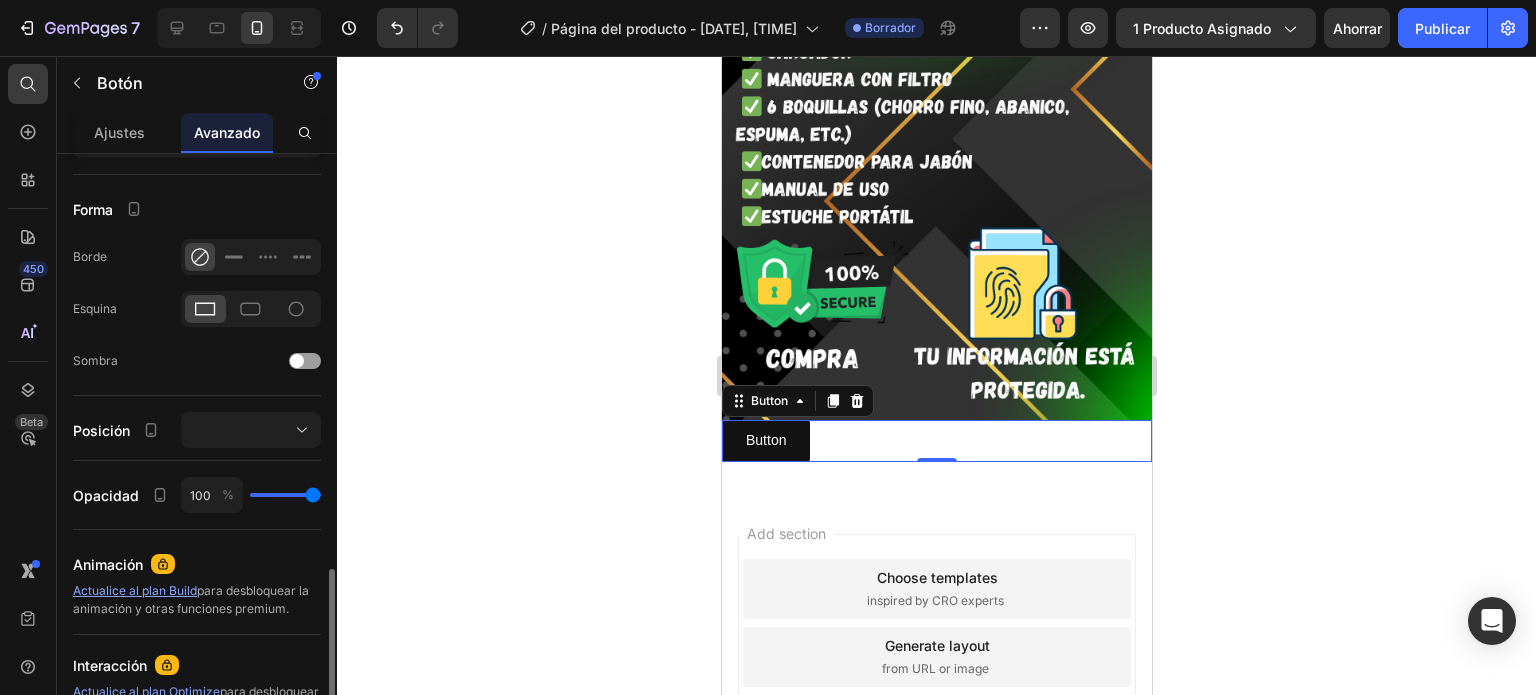 scroll, scrollTop: 722, scrollLeft: 0, axis: vertical 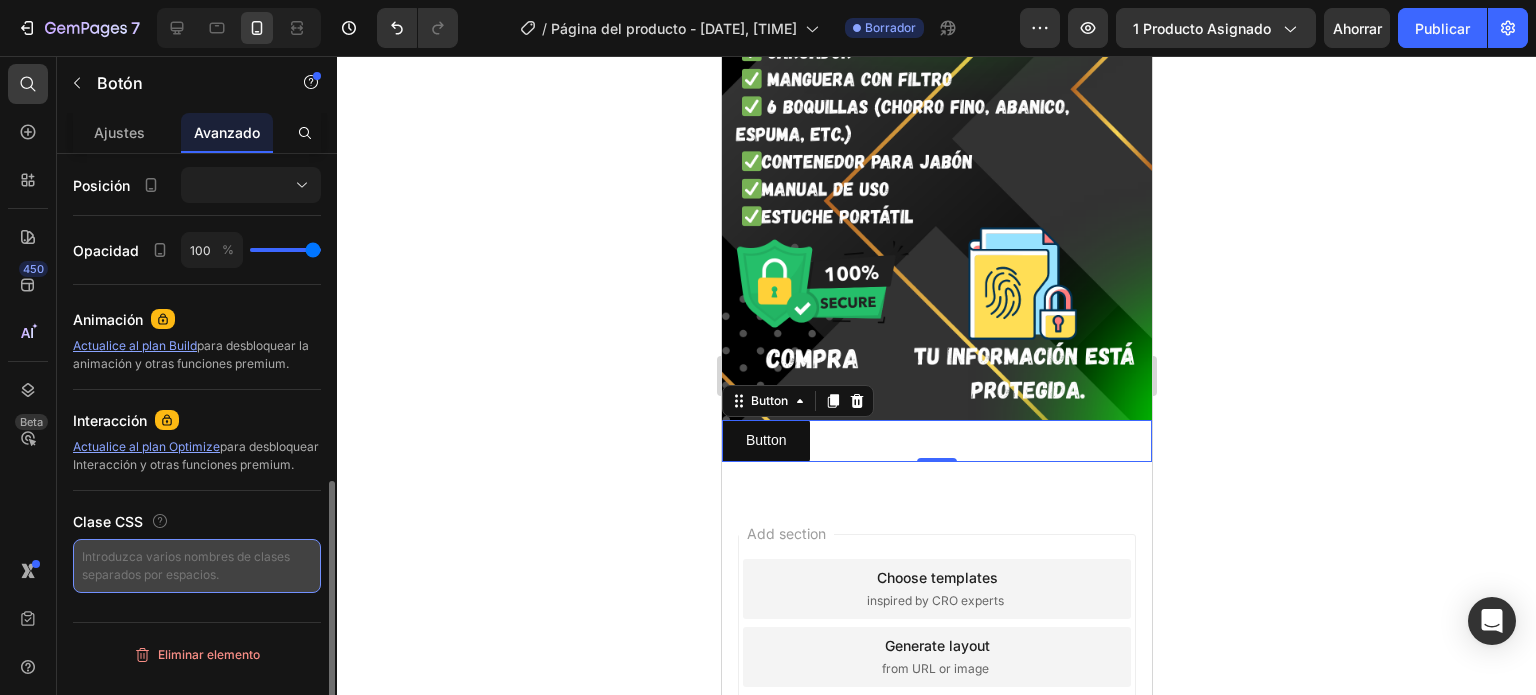 click at bounding box center (197, 566) 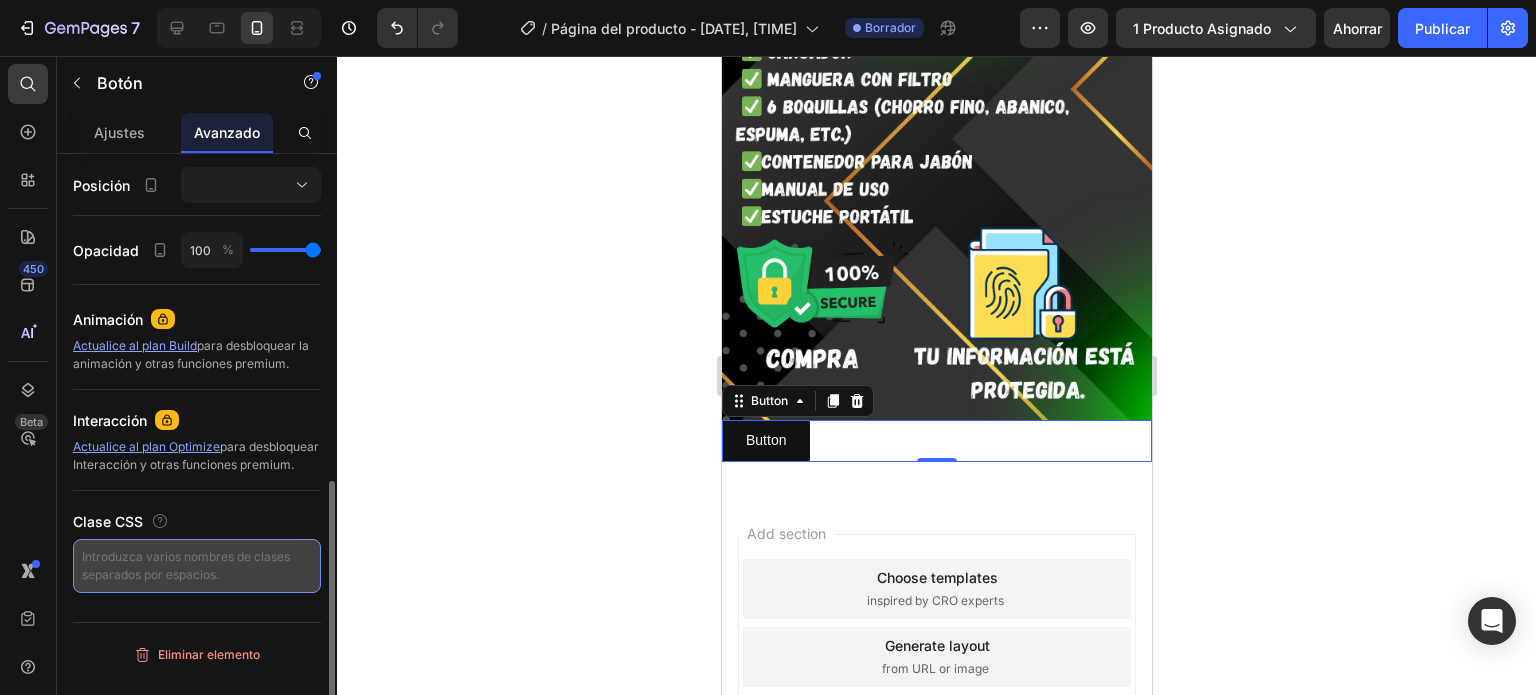paste on "`rsi-cod-form-gempages-botón-sobrescribir rsi-cod-form-is-gempage" 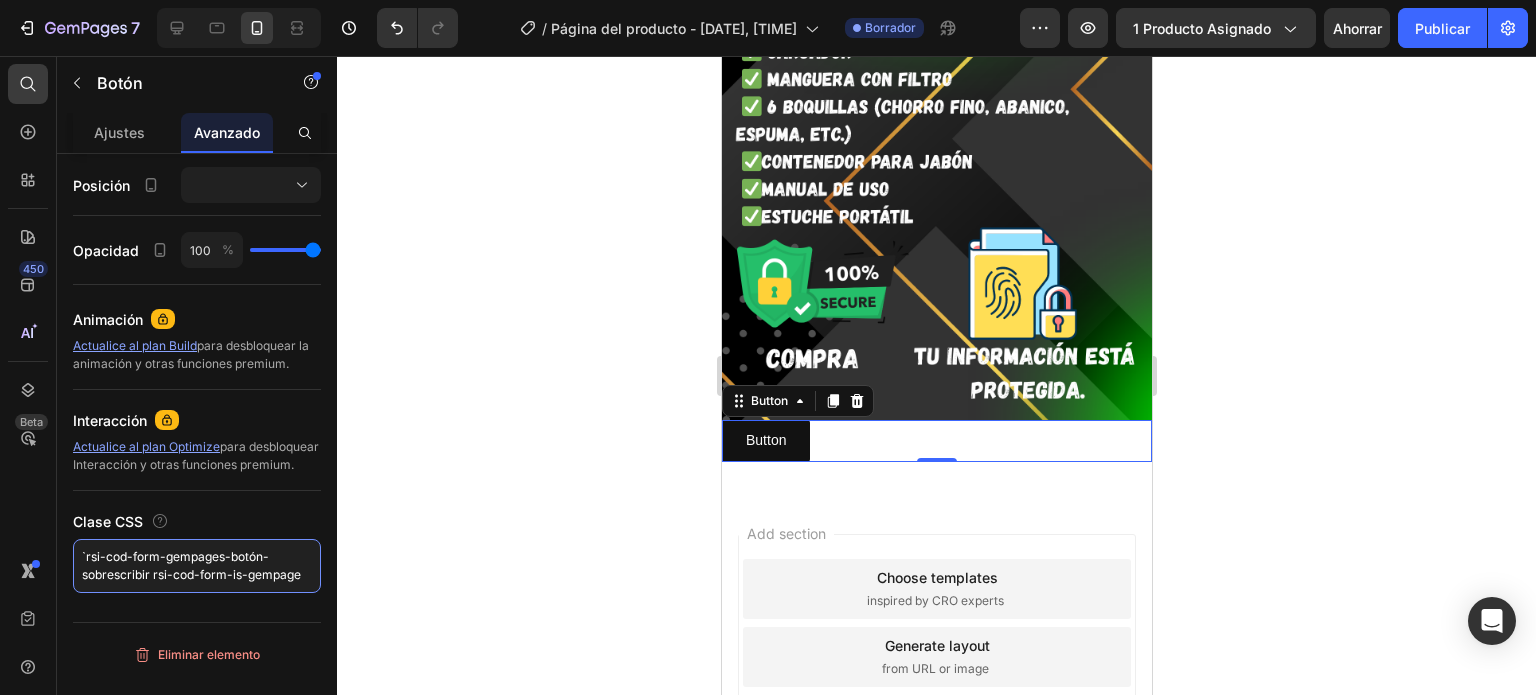 type on "`rsi-cod-form-gempages-botón-sobrescribir rsi-cod-form-is-gempage" 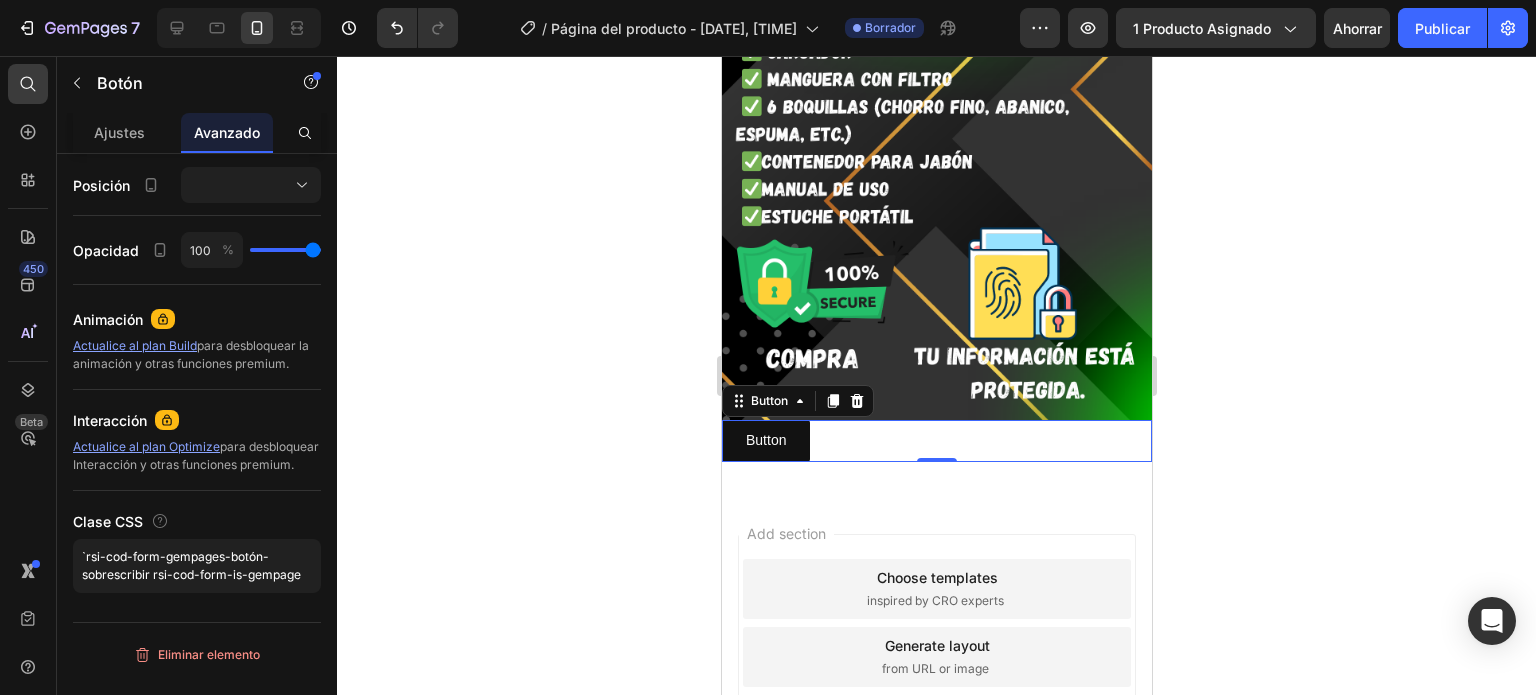 click 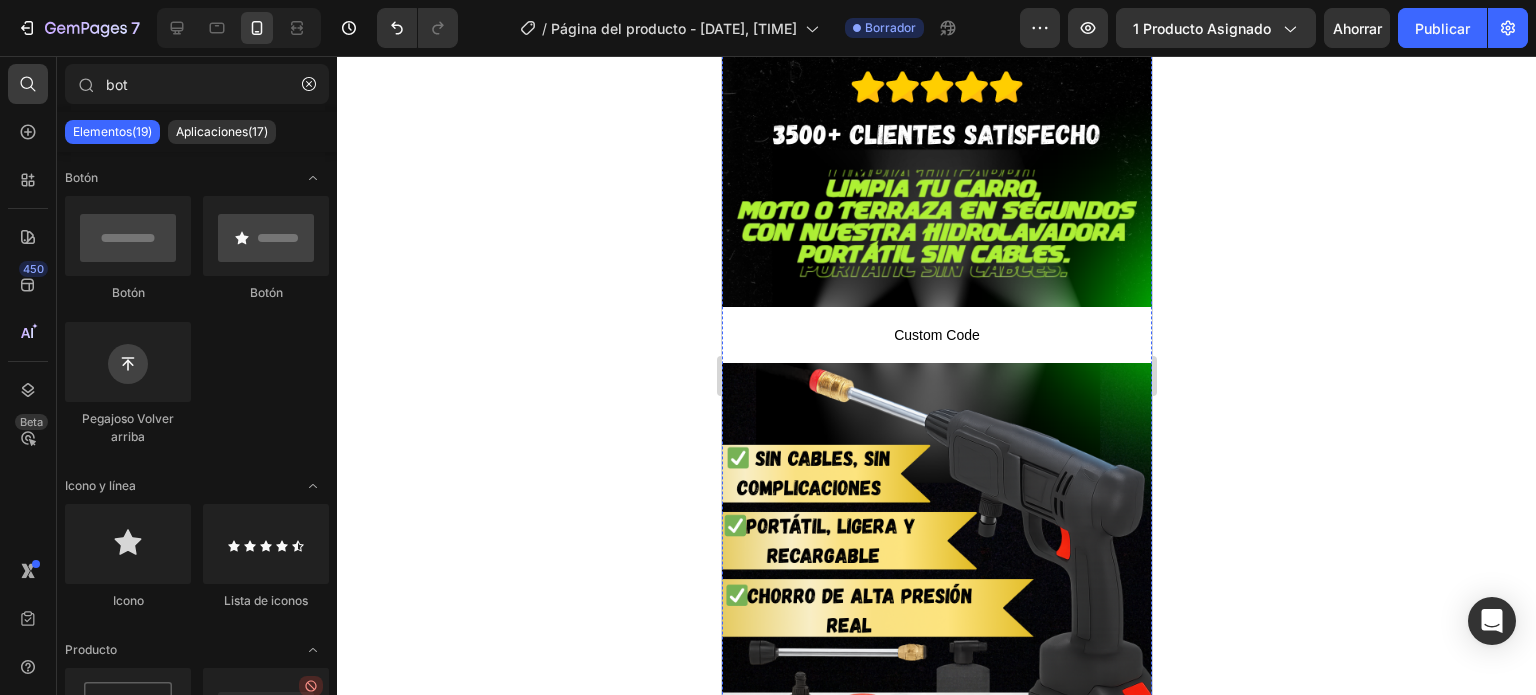 scroll, scrollTop: 544, scrollLeft: 0, axis: vertical 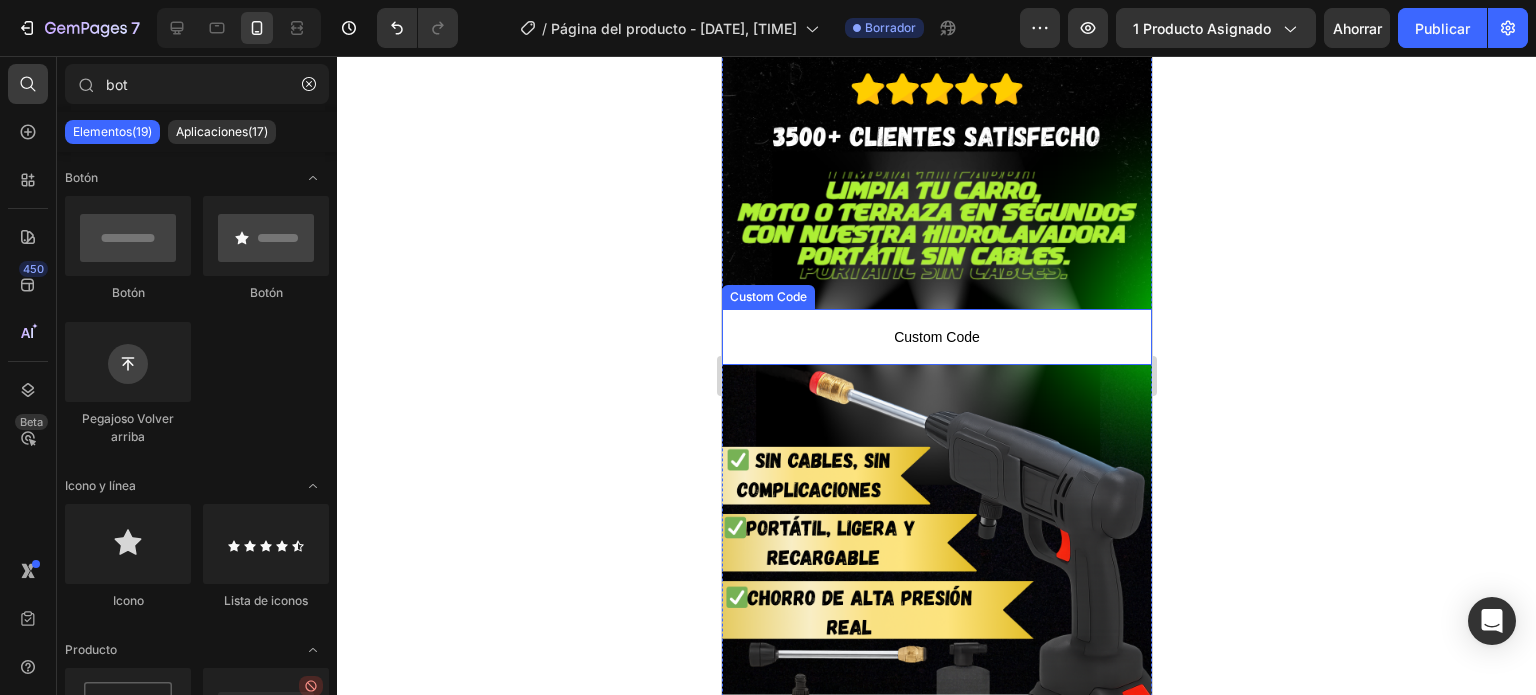 click on "Custom Code" at bounding box center (936, 337) 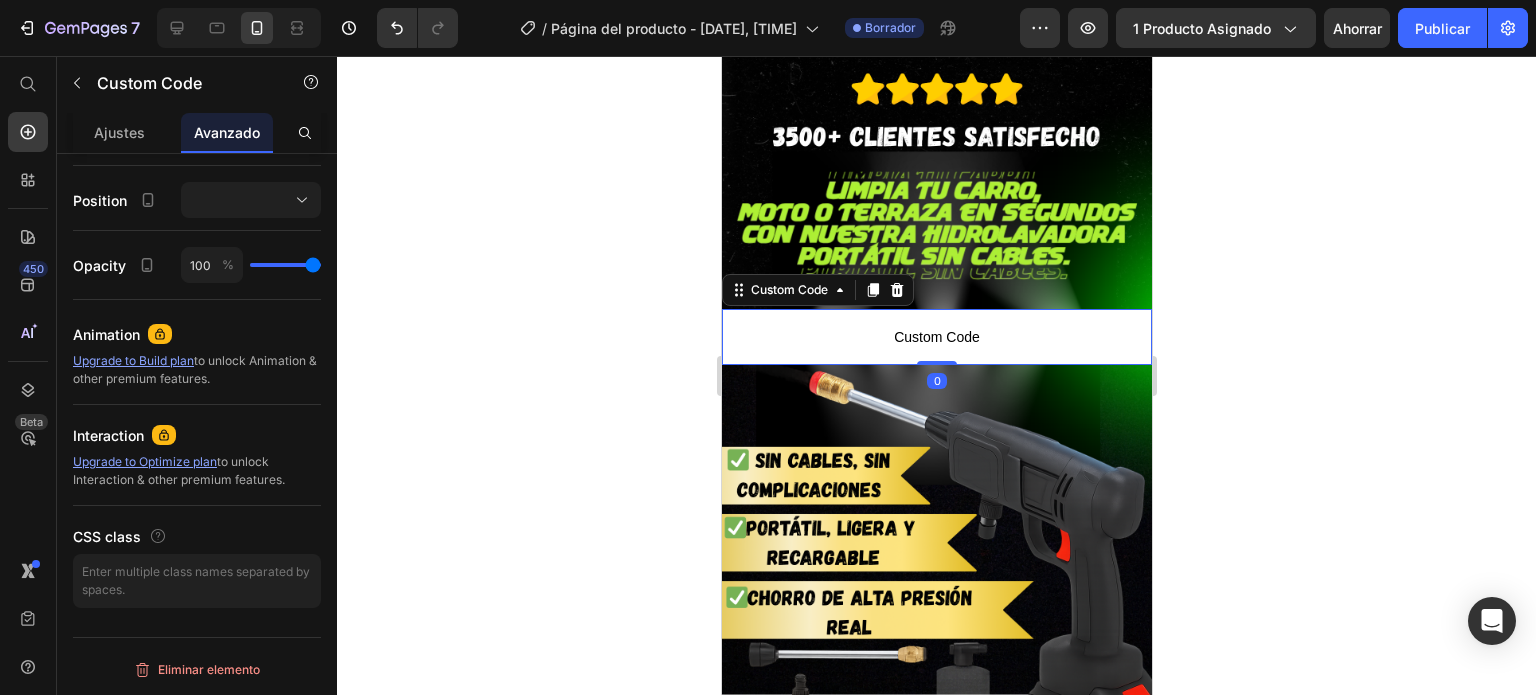 scroll, scrollTop: 0, scrollLeft: 0, axis: both 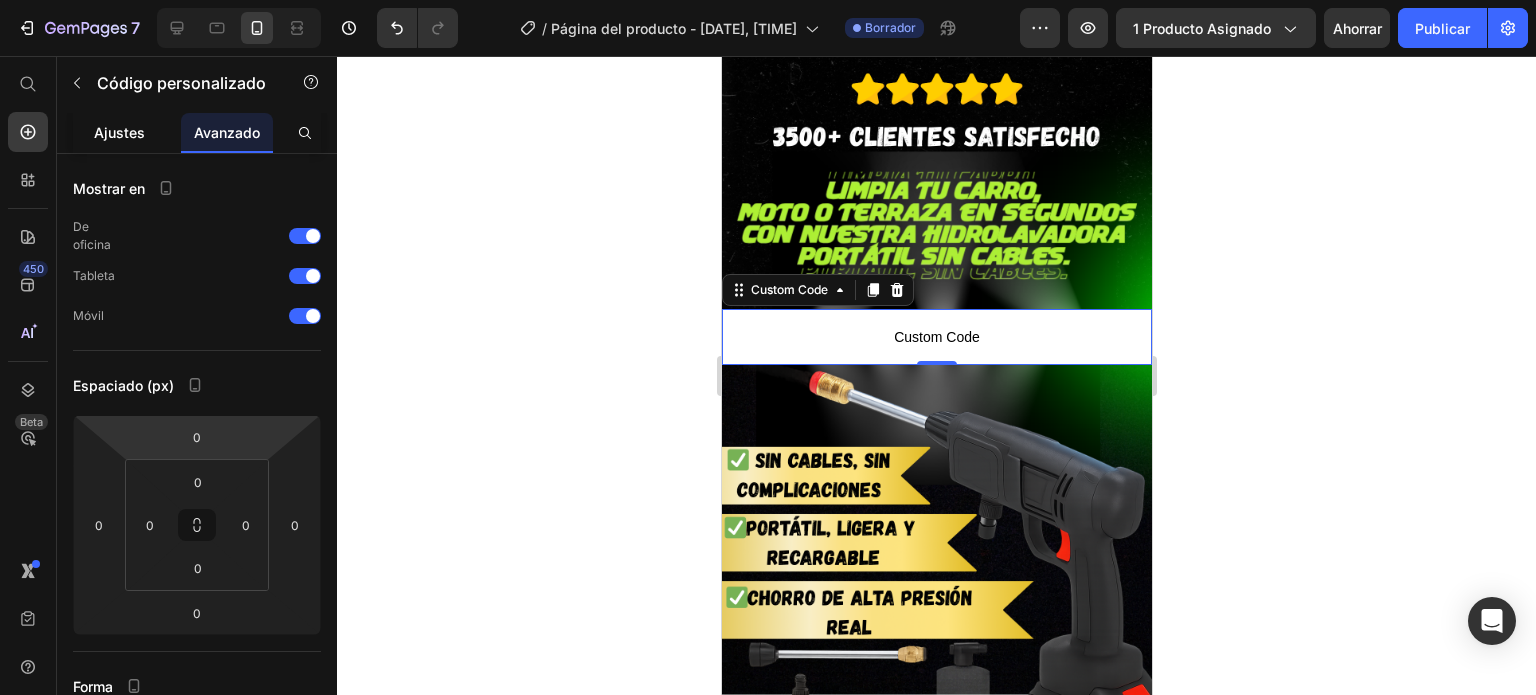 click on "Ajustes" 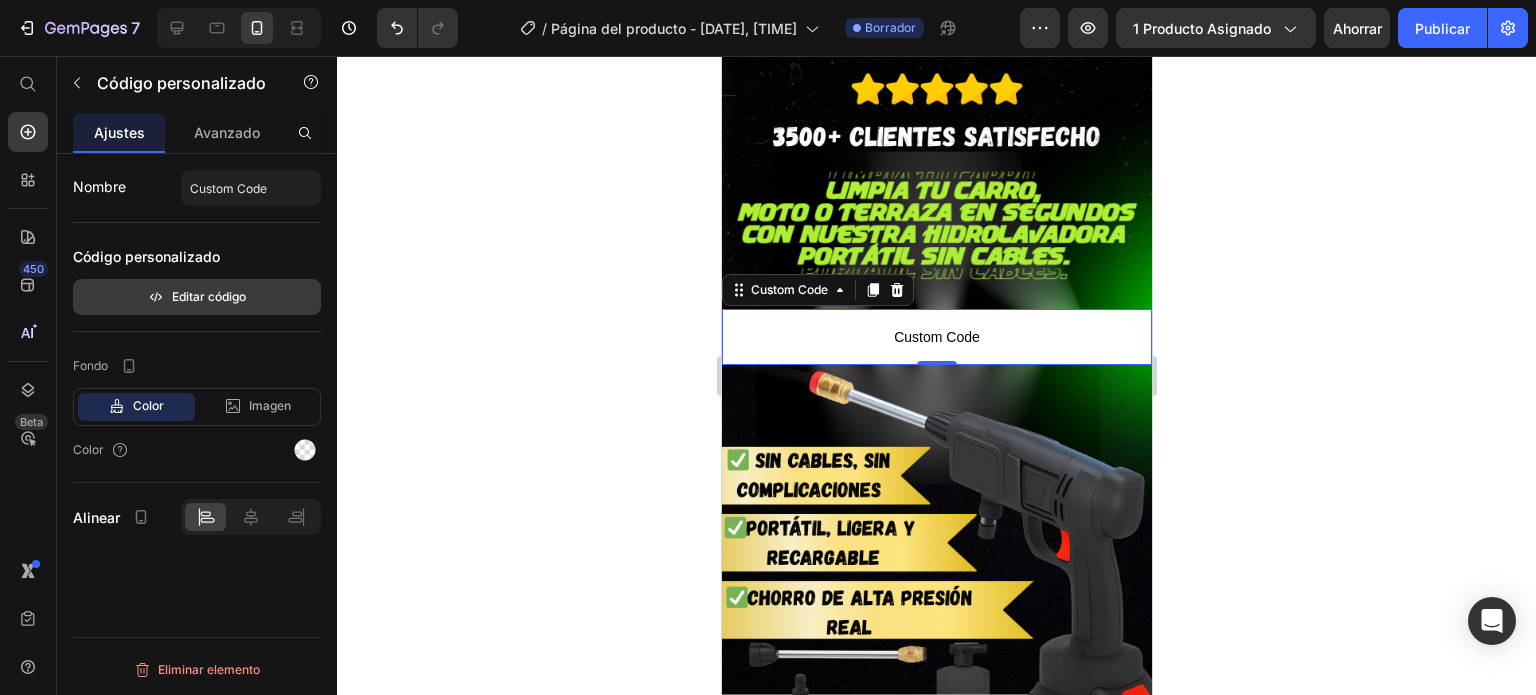 click on "Editar código" at bounding box center (209, 296) 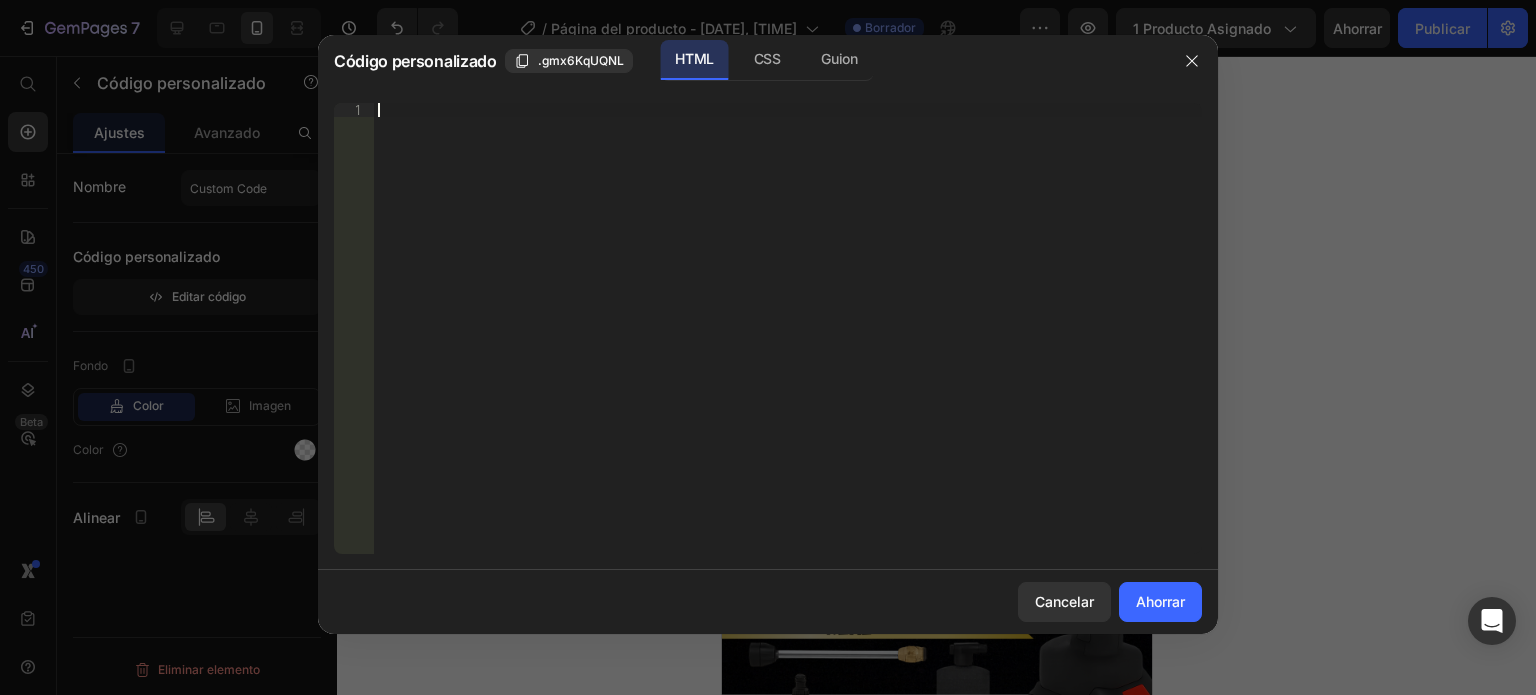 click on "Inserte el código de instalación de terceros, el código HTML o el código Liquid para mostrar contenido personalizado." at bounding box center [788, 342] 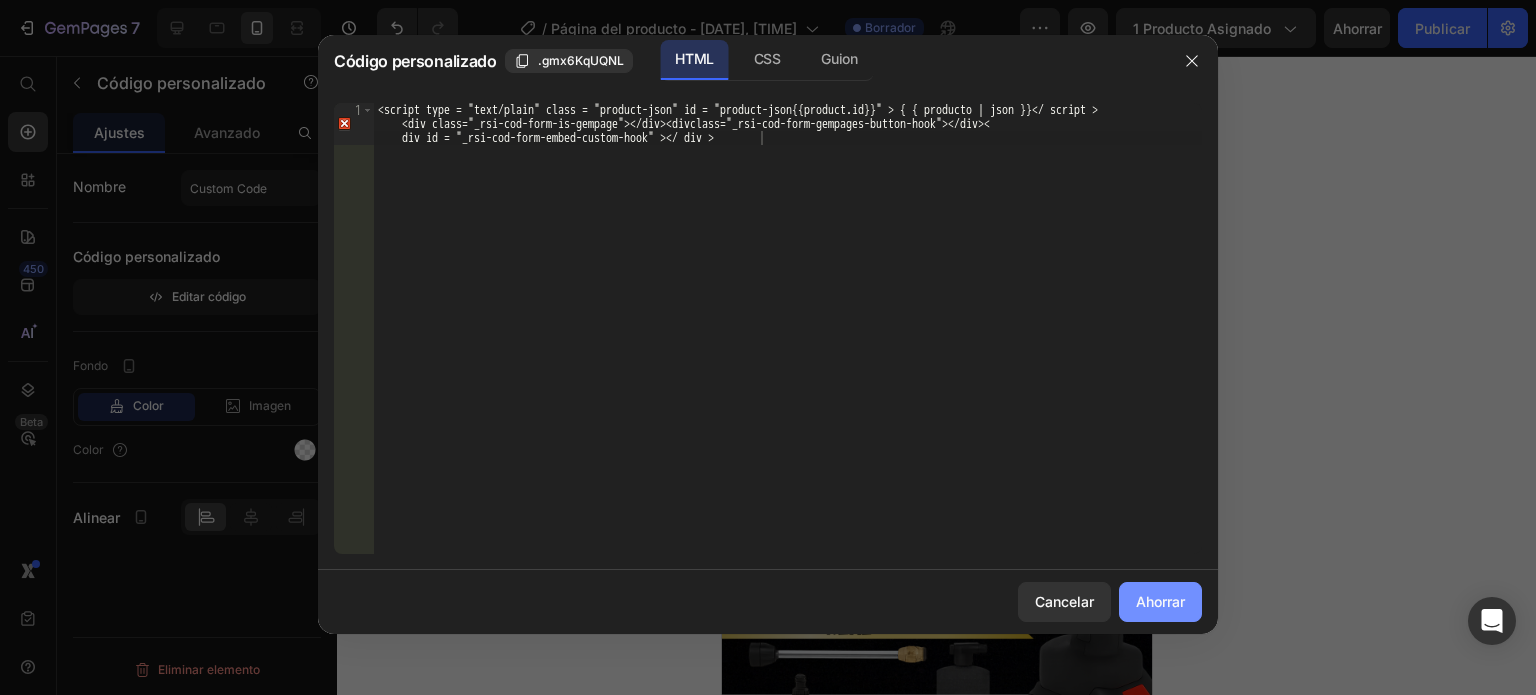click on "Ahorrar" 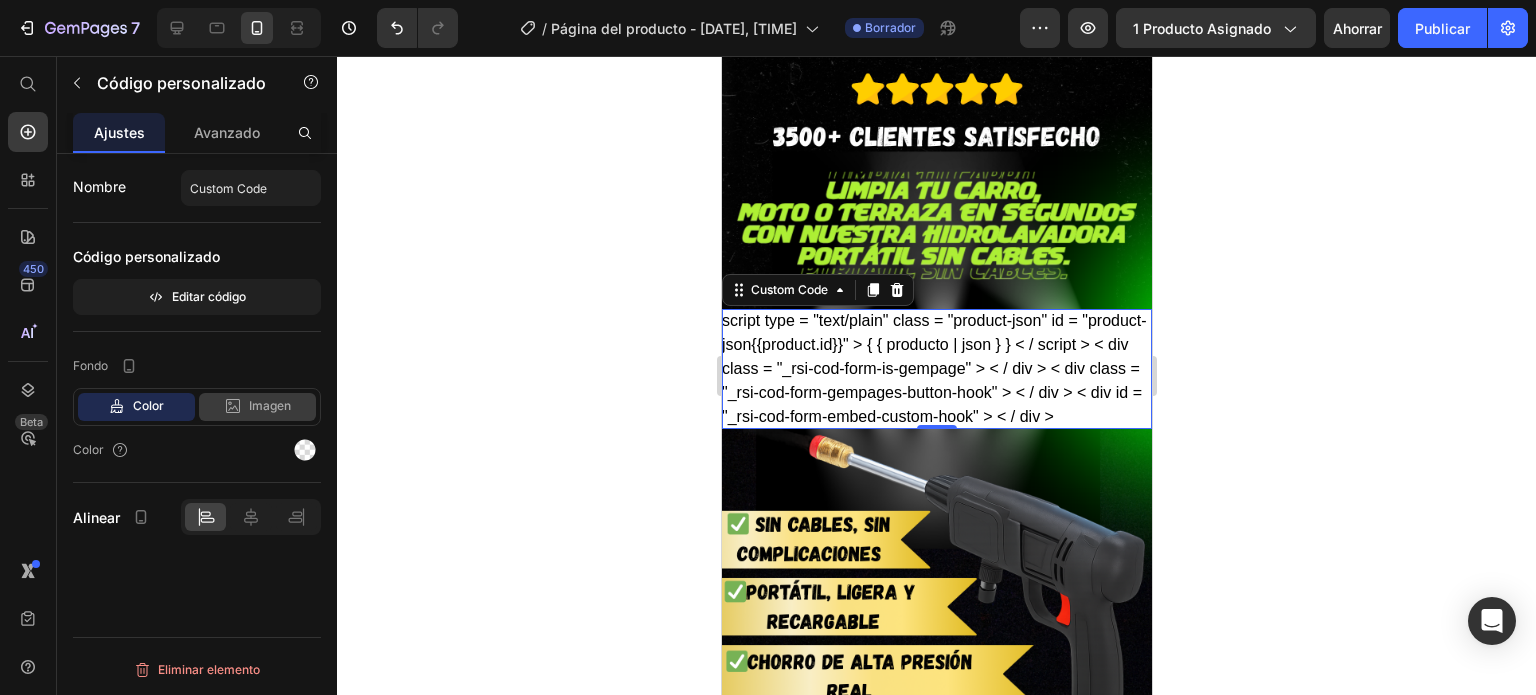 click on "Imagen" at bounding box center (270, 405) 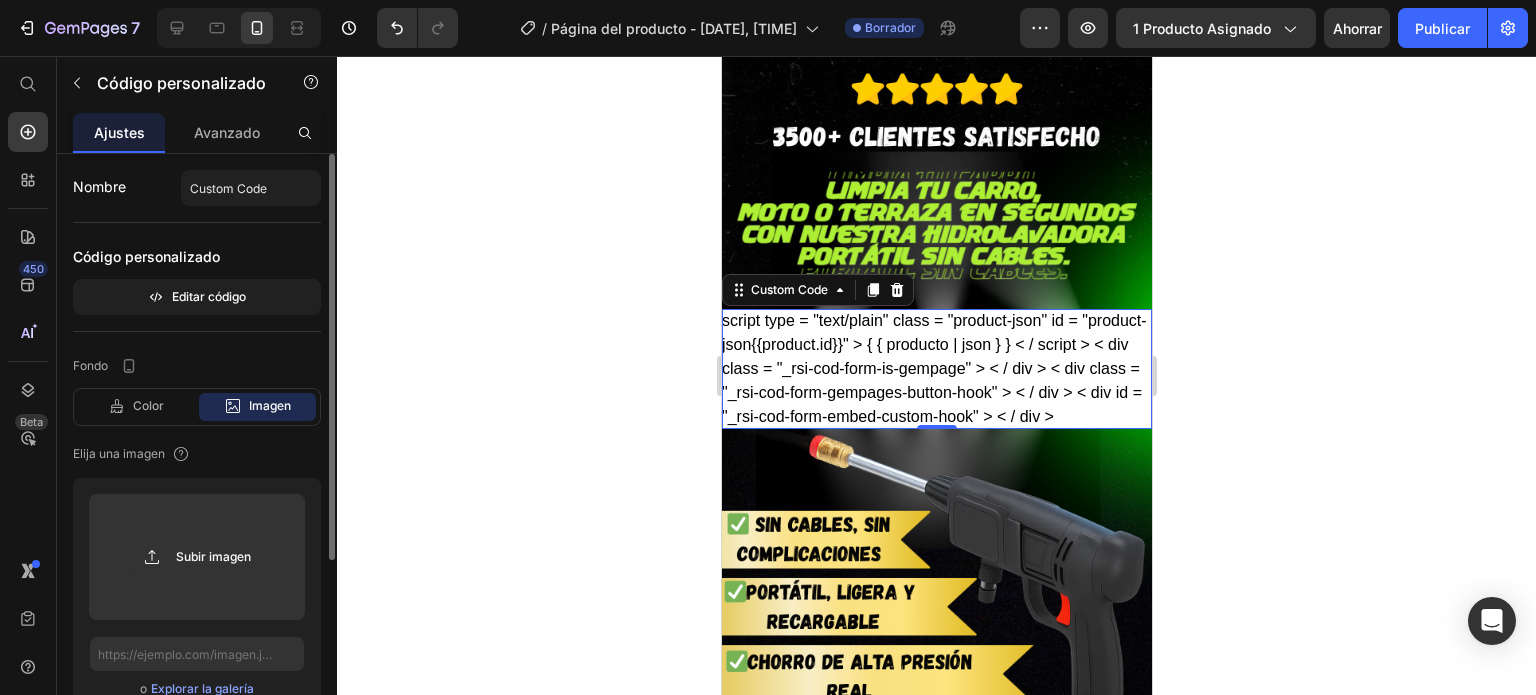 scroll, scrollTop: 0, scrollLeft: 0, axis: both 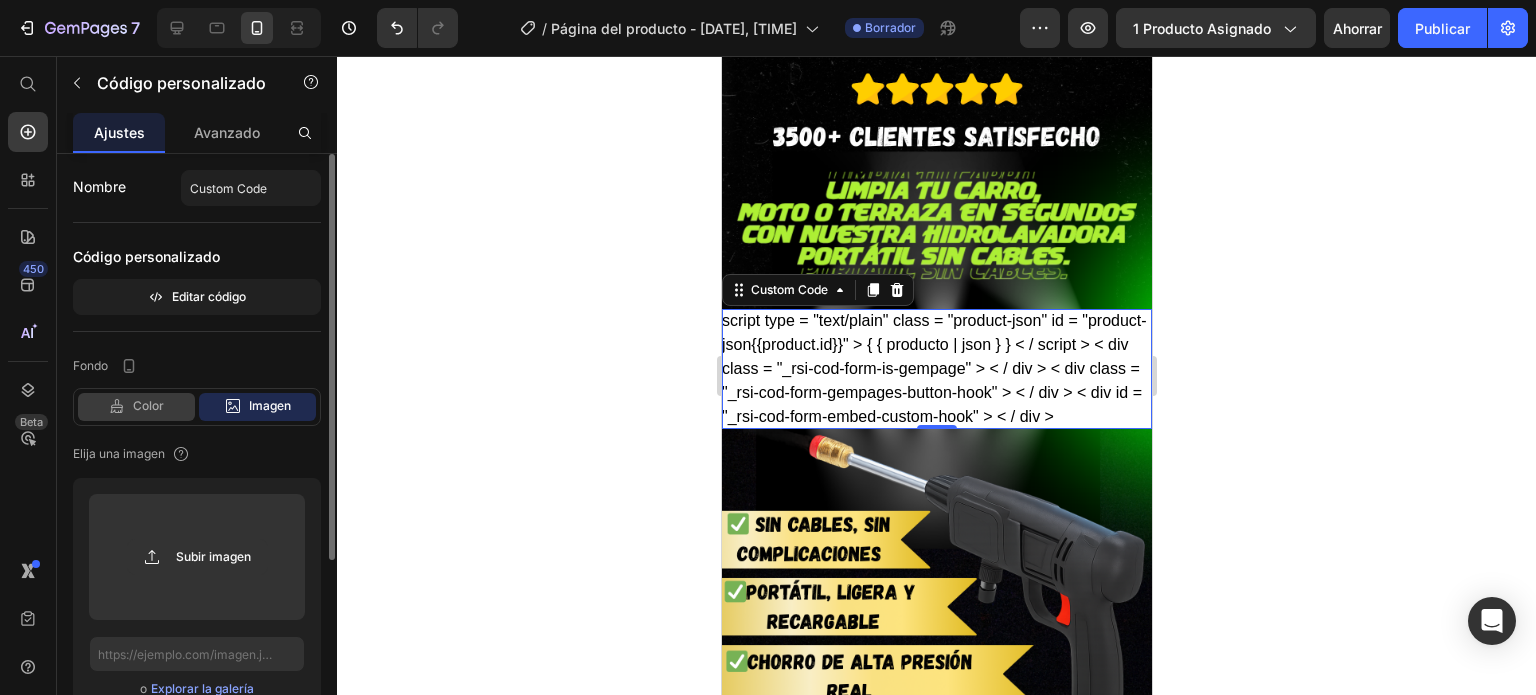 click on "Color" 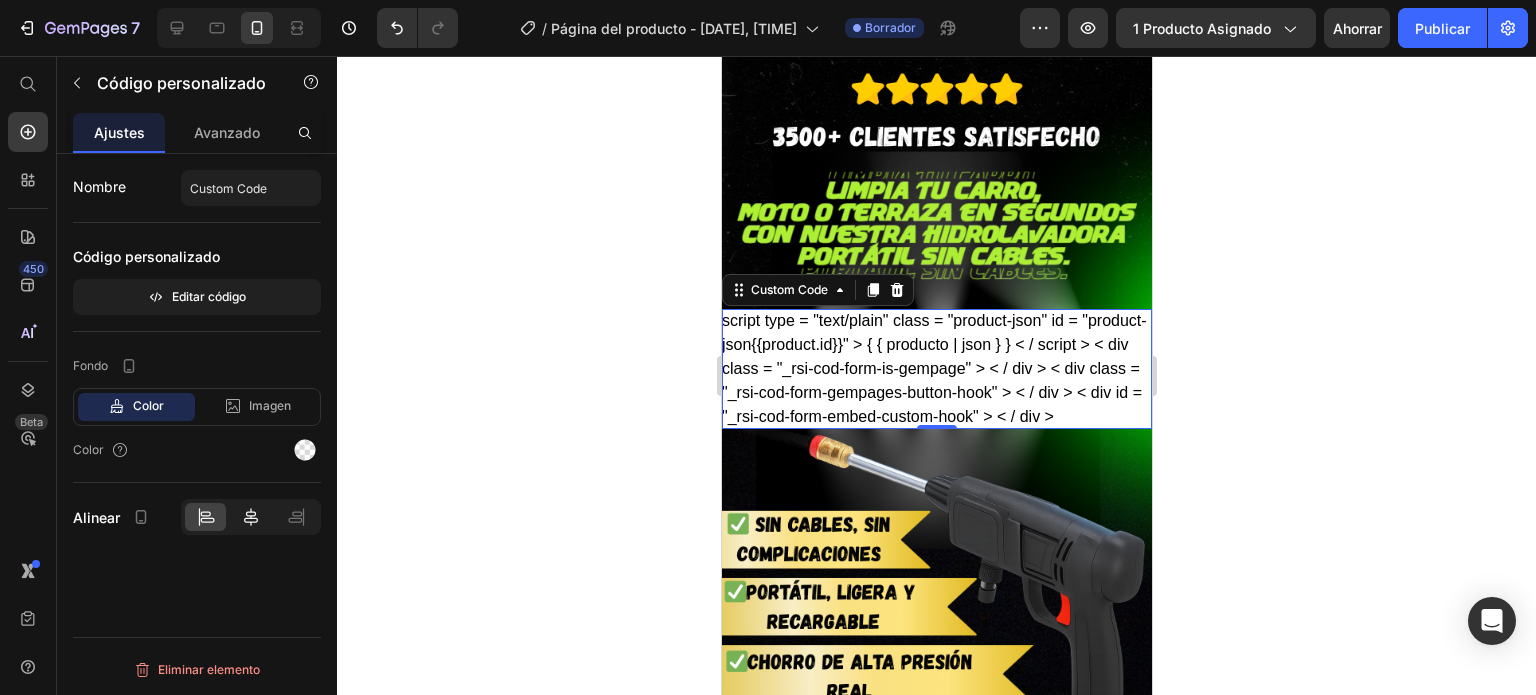 click 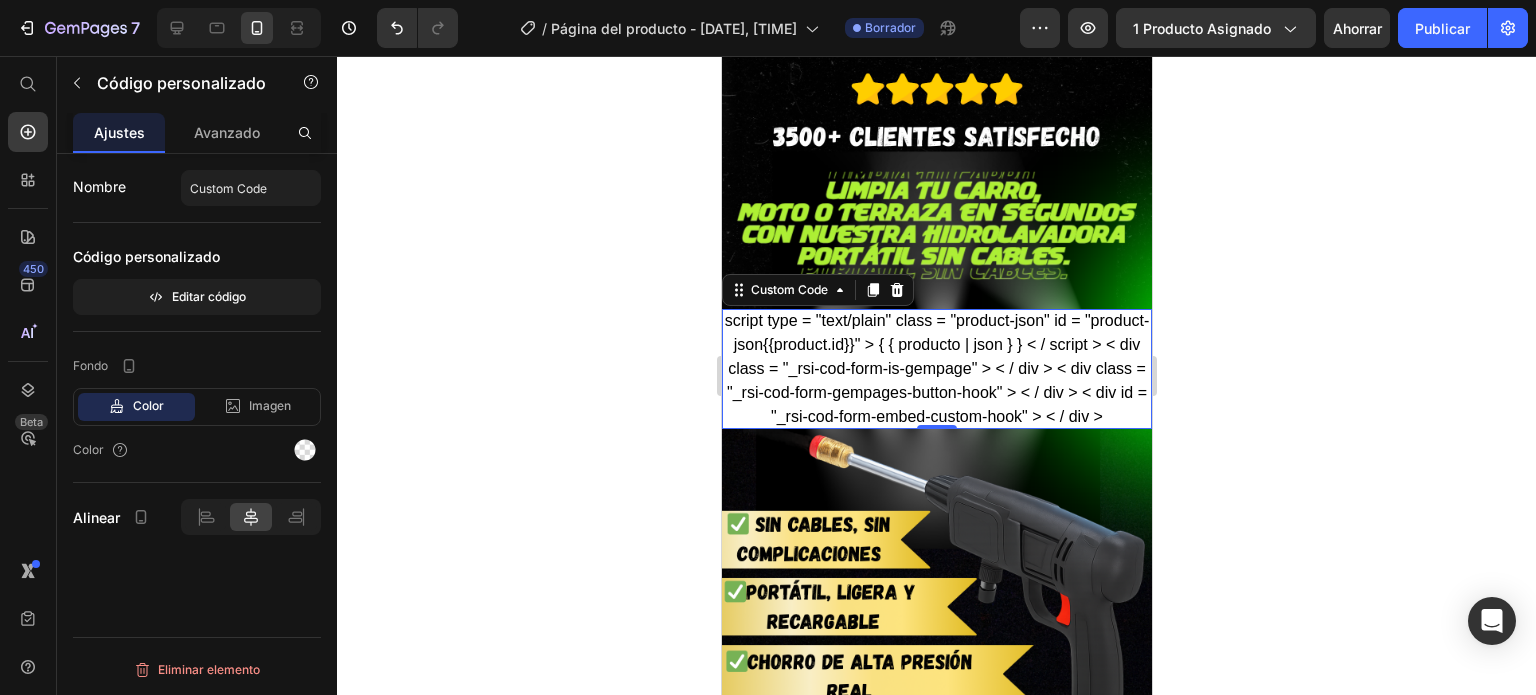 click 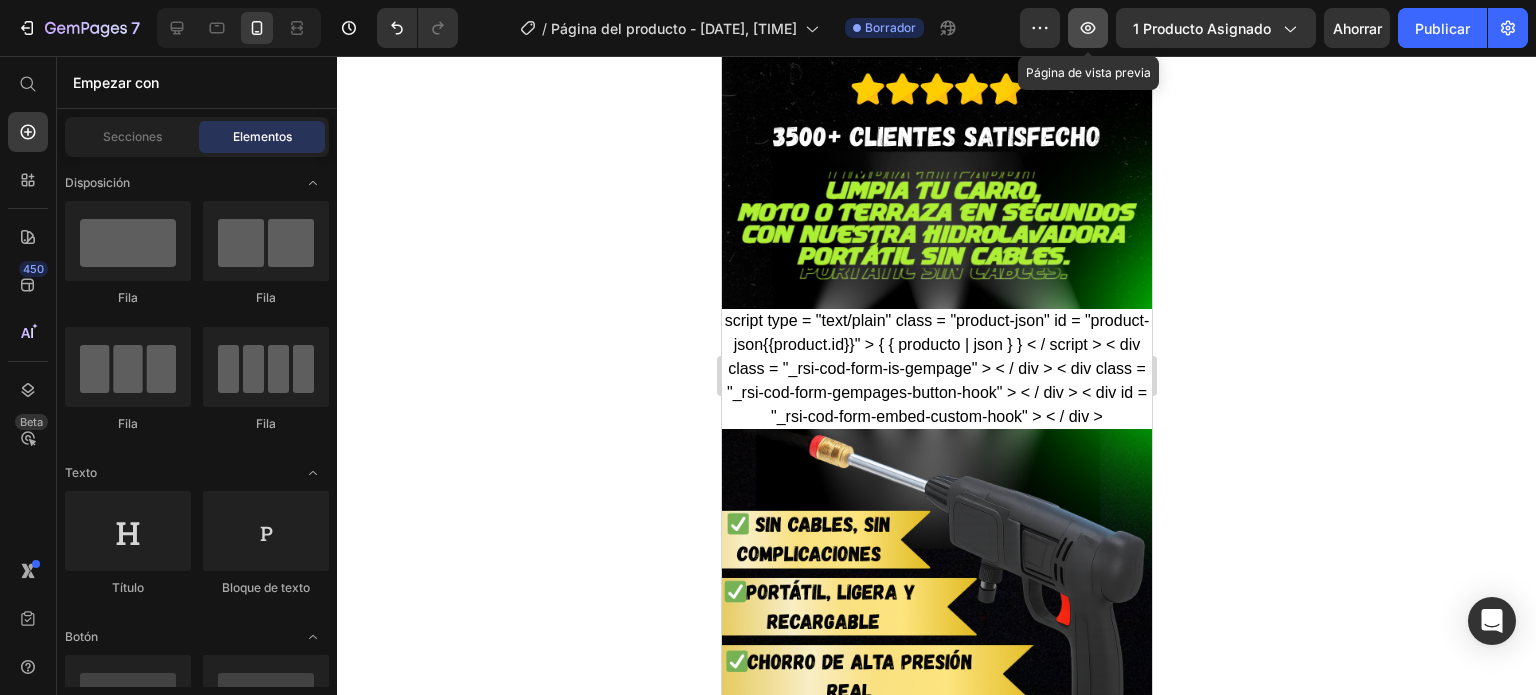 click 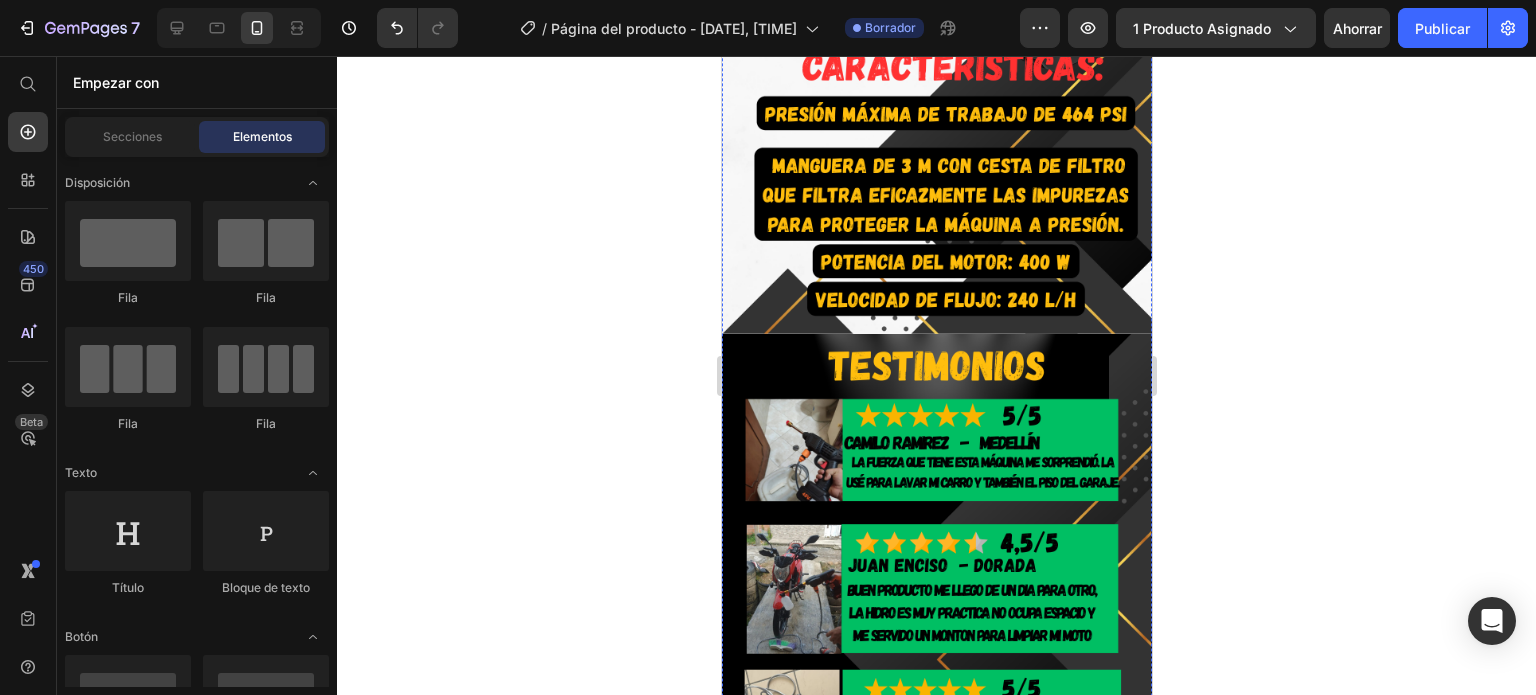 scroll, scrollTop: 1659, scrollLeft: 0, axis: vertical 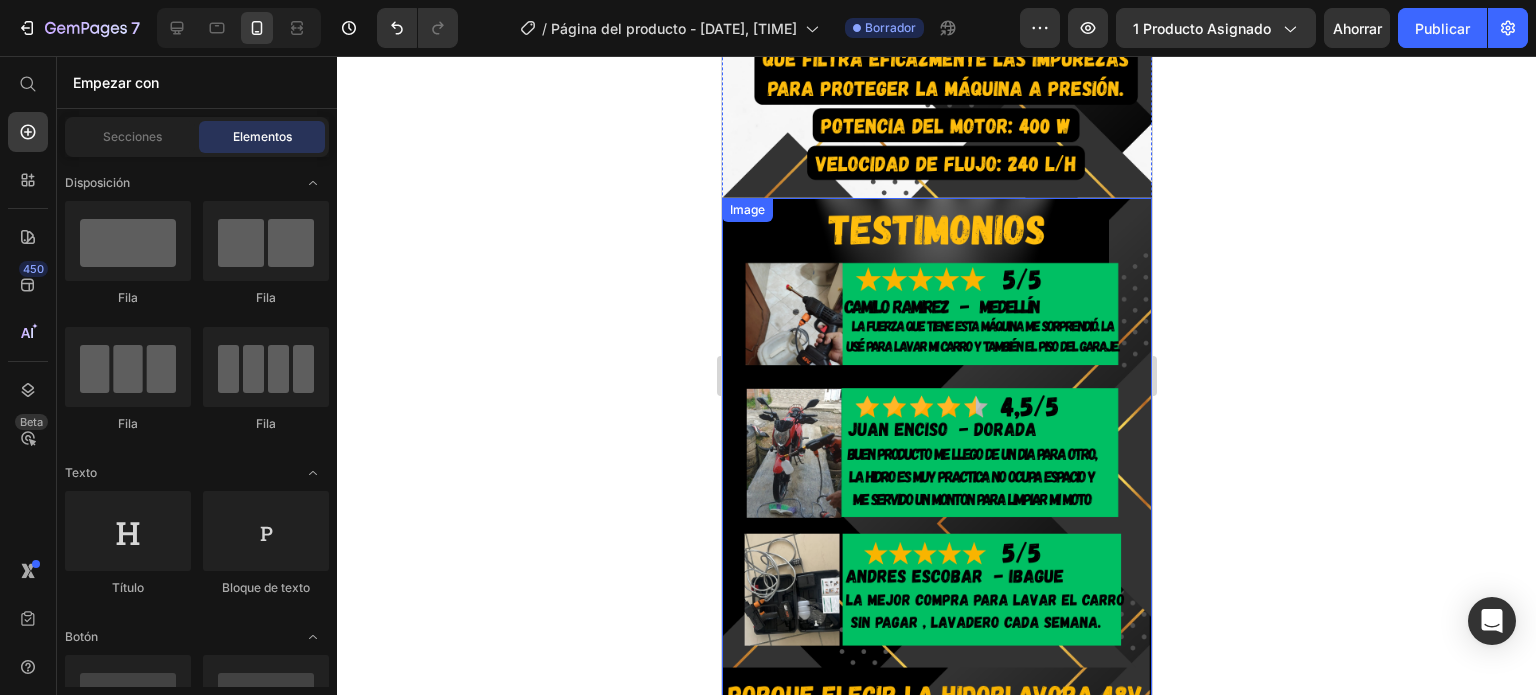click at bounding box center (936, 580) 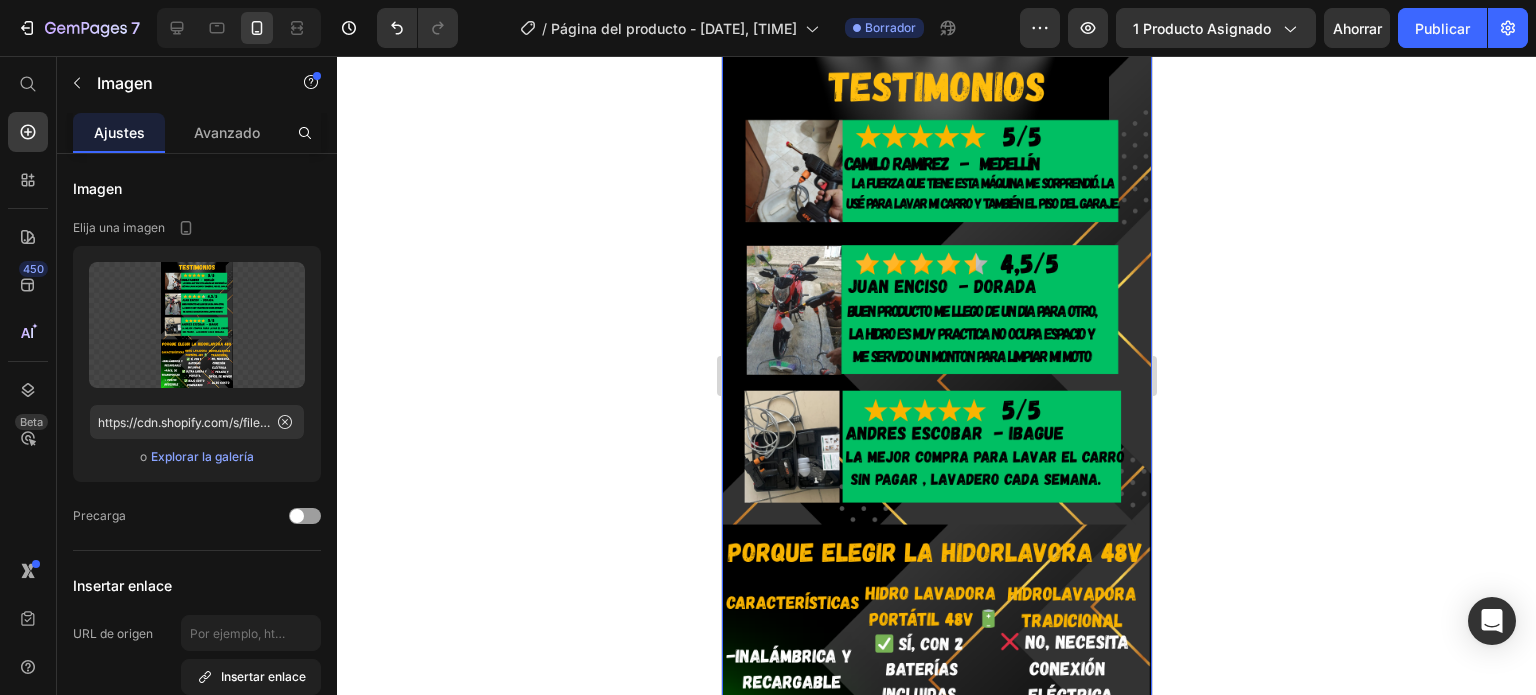 scroll, scrollTop: 1686, scrollLeft: 0, axis: vertical 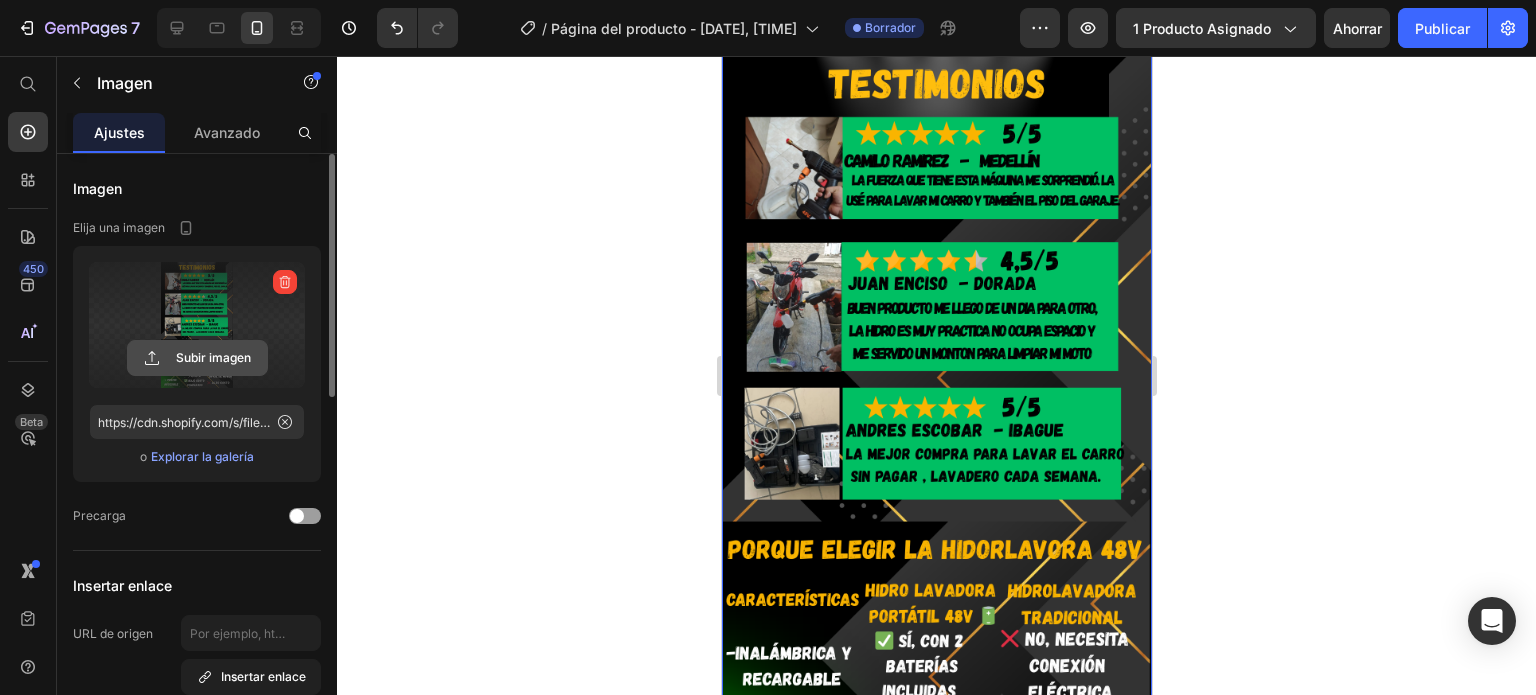 click 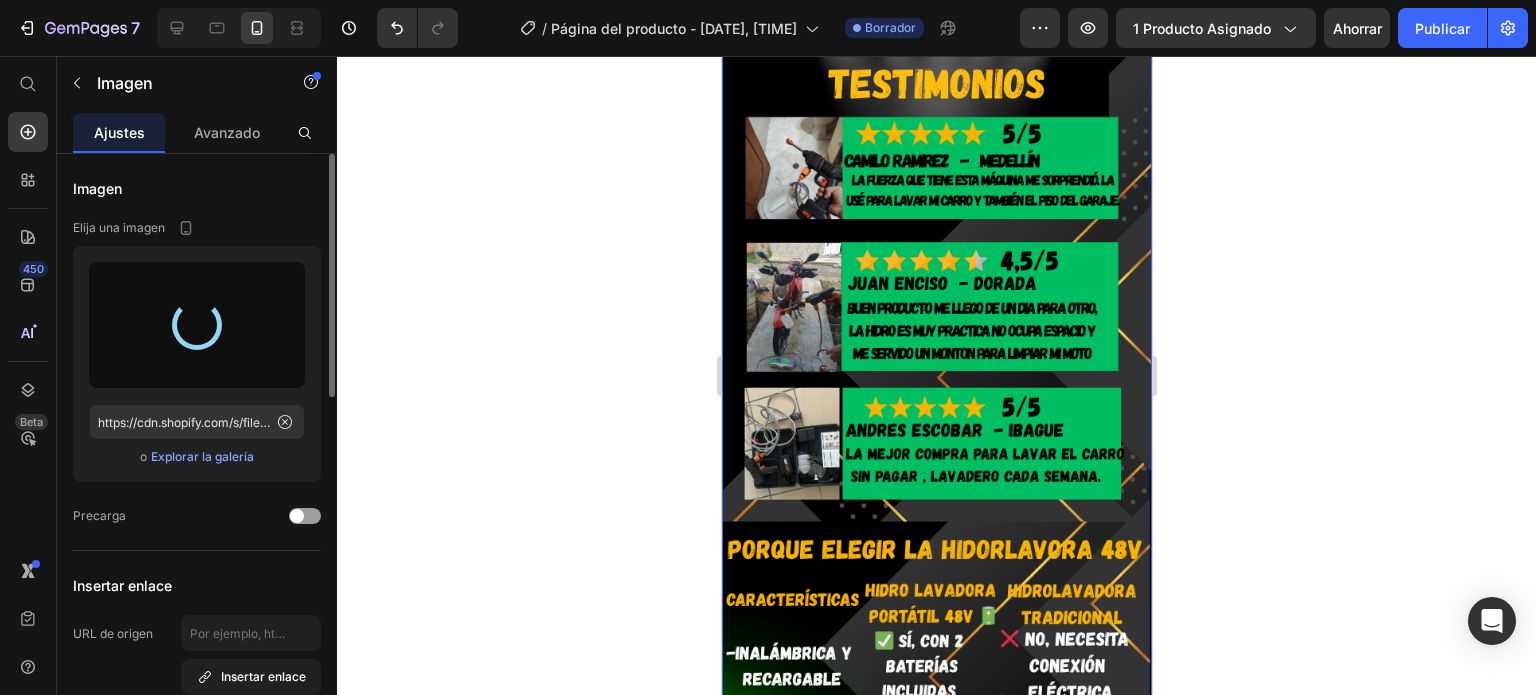 type on "https://cdn.shopify.com/s/files/1/0664/1847/5096/files/gempages_[HASH].png" 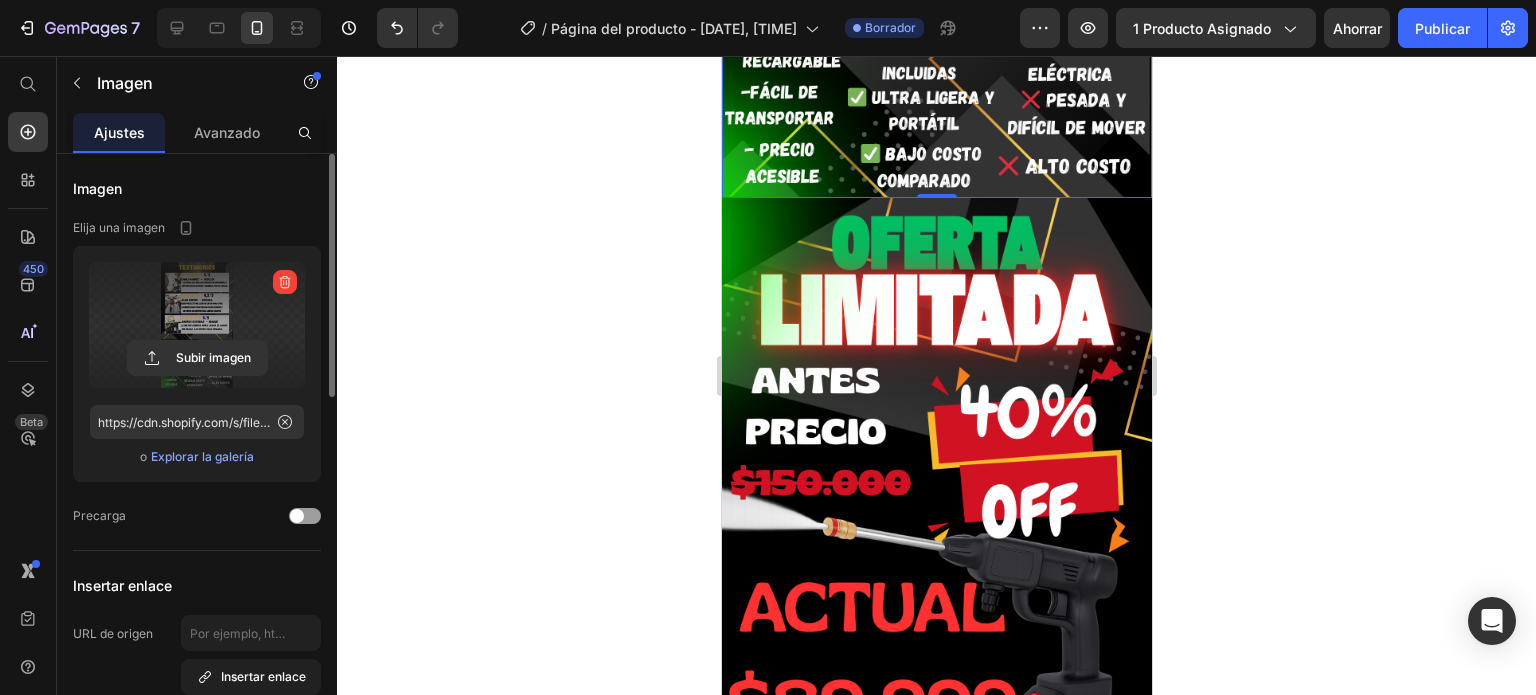 scroll, scrollTop: 2307, scrollLeft: 0, axis: vertical 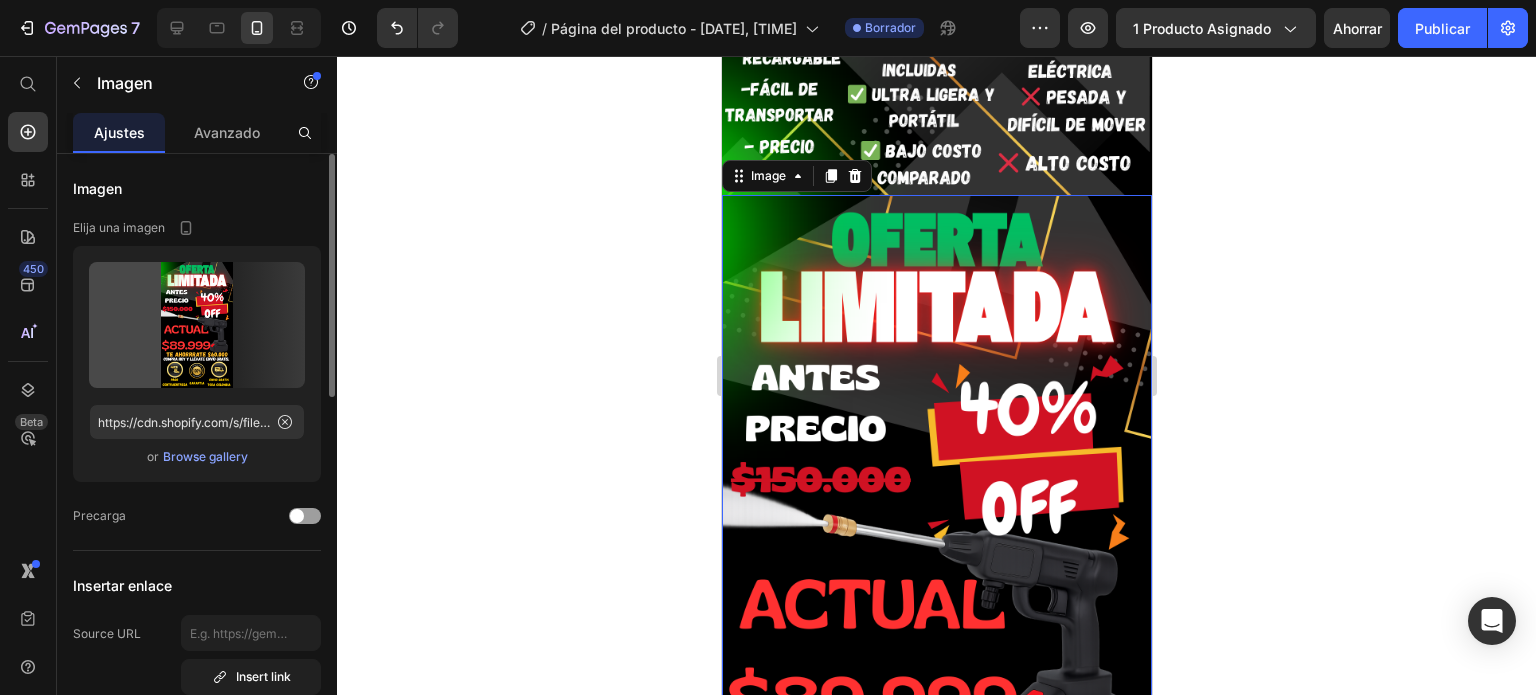 click at bounding box center (936, 577) 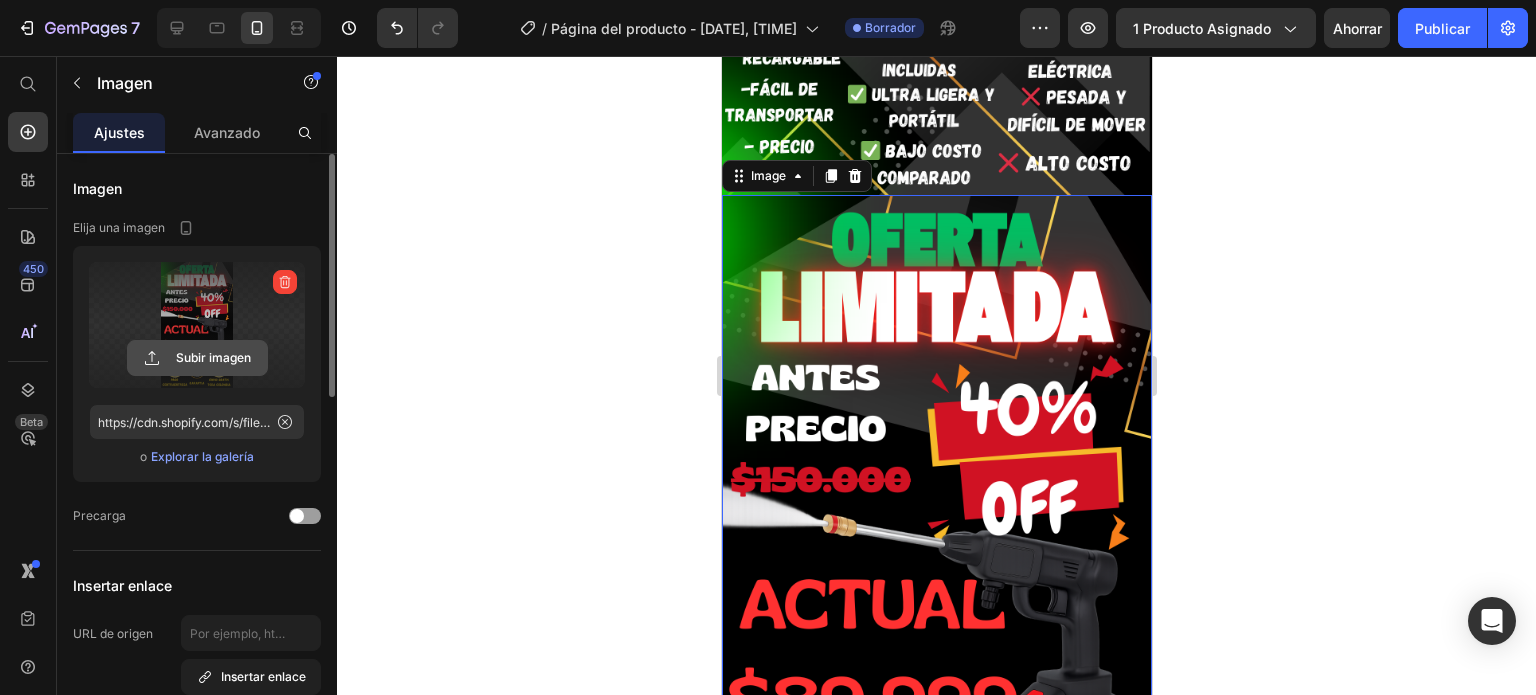 click 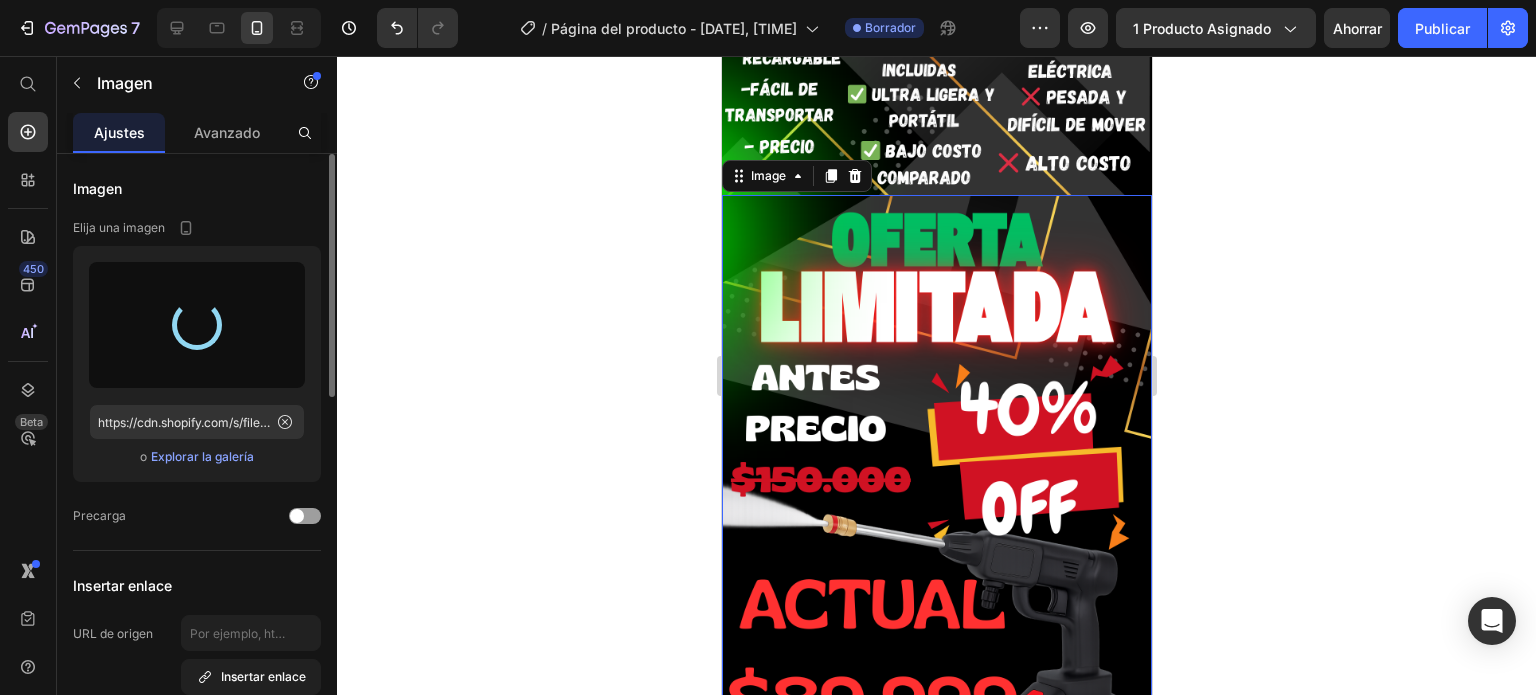 type on "https://cdn.shopify.com/s/files/1/0664/1847/5096/files/gempages_574621923191816991-6457348b-1b2e-4217-9104-eea3cb443ef1.png" 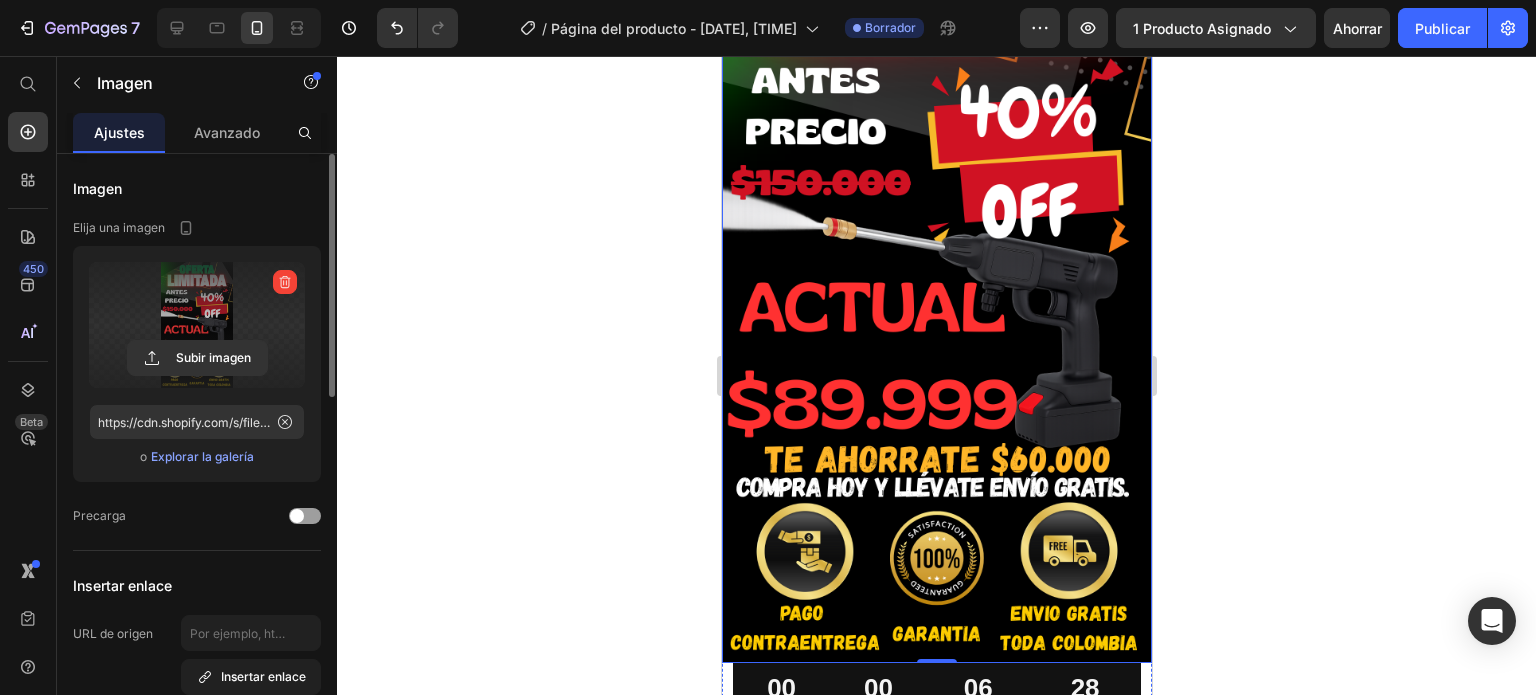 scroll, scrollTop: 2604, scrollLeft: 0, axis: vertical 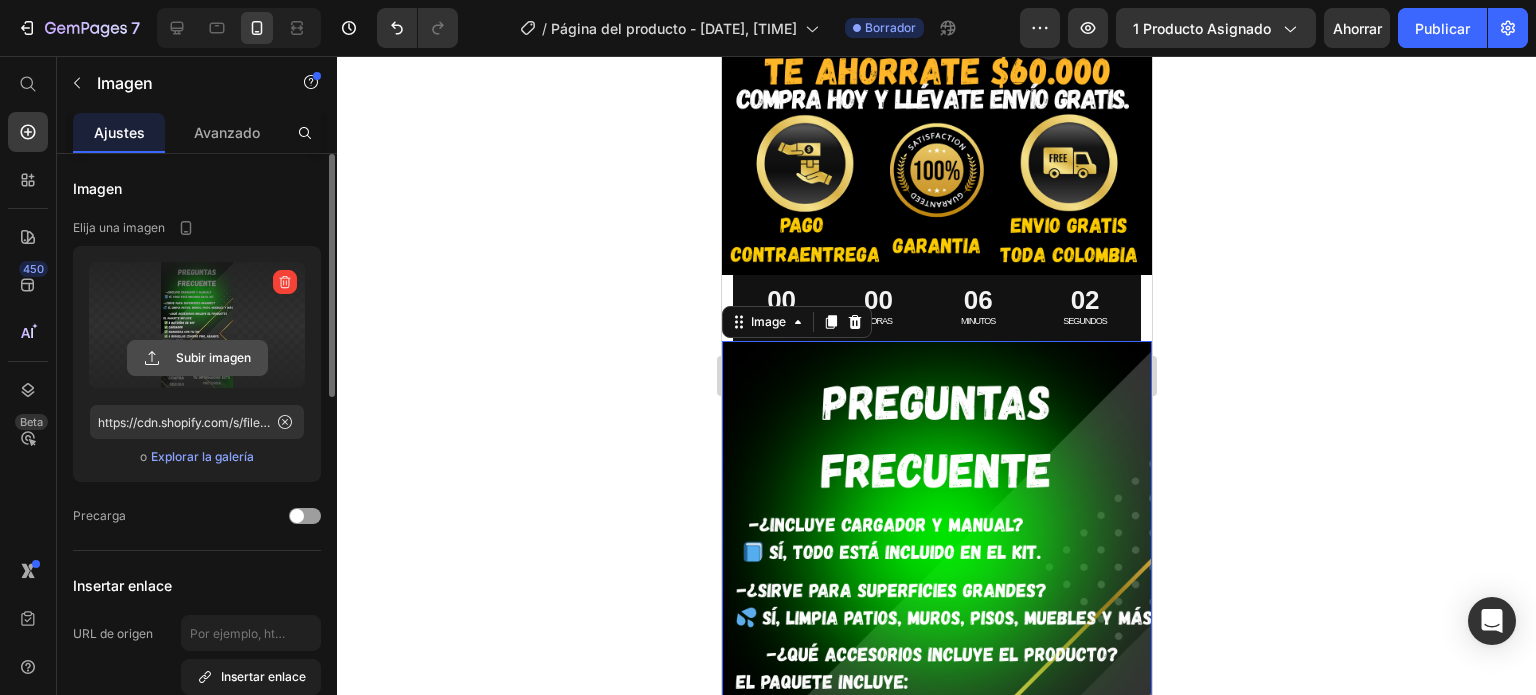 click 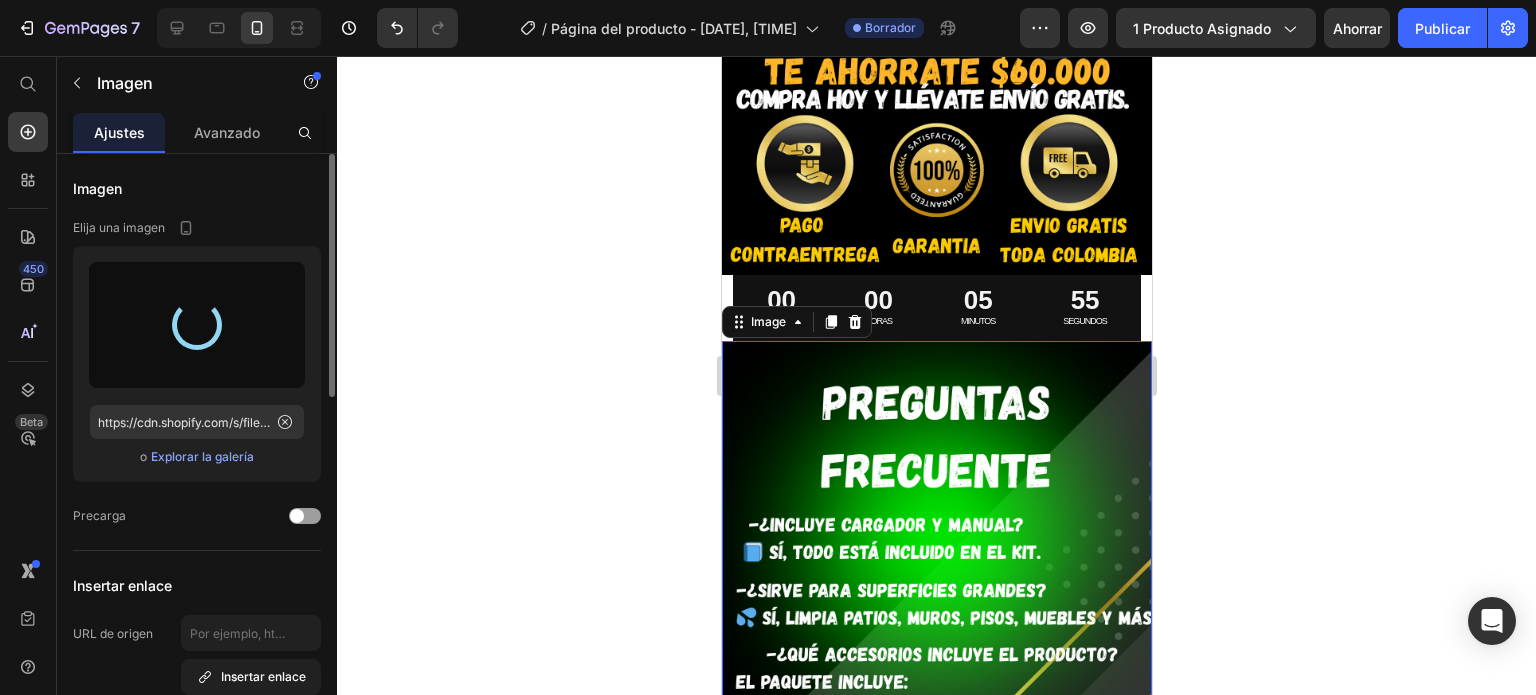 type on "https://cdn.shopify.com/s/files/1/0664/1847/5096/files/gempages_574621923191816991-7e61d995-2a2b-48c9-91ba-afaf52cd1909.png" 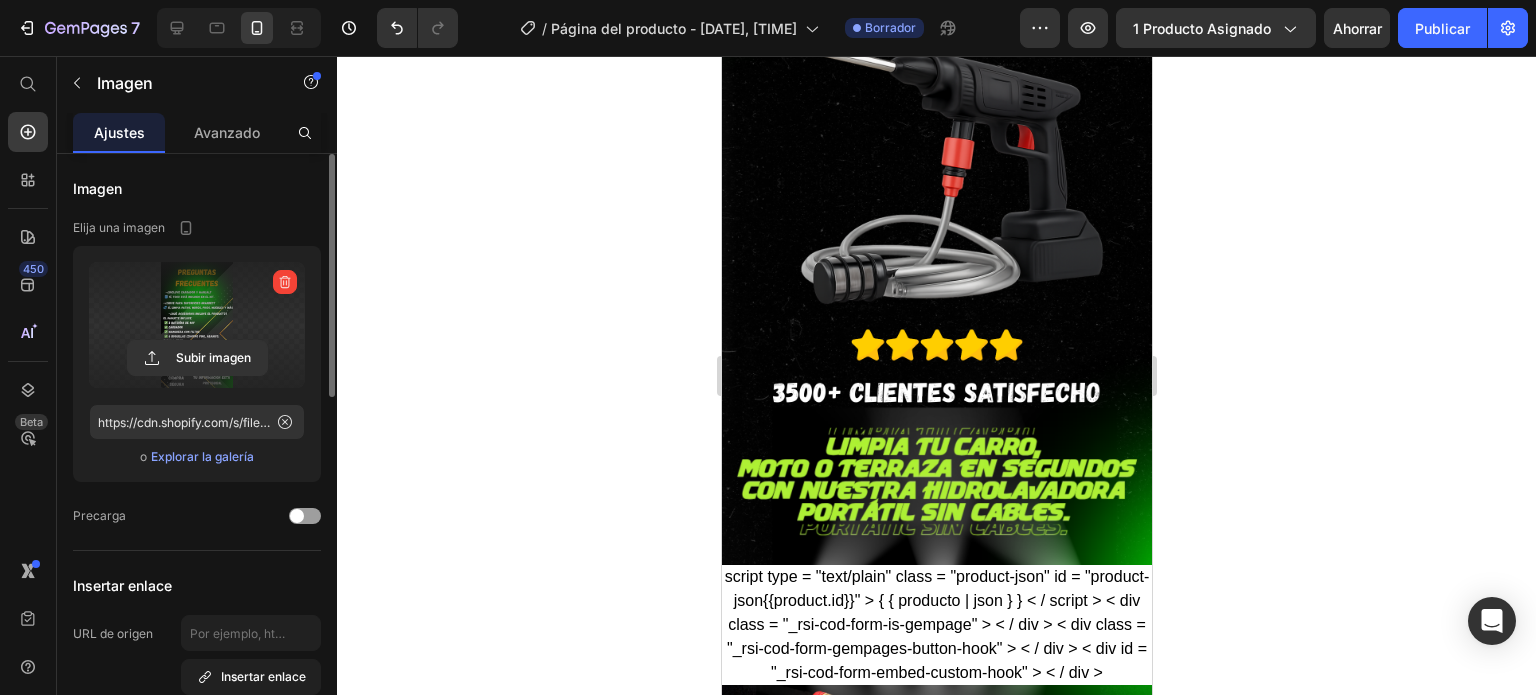 scroll, scrollTop: 0, scrollLeft: 0, axis: both 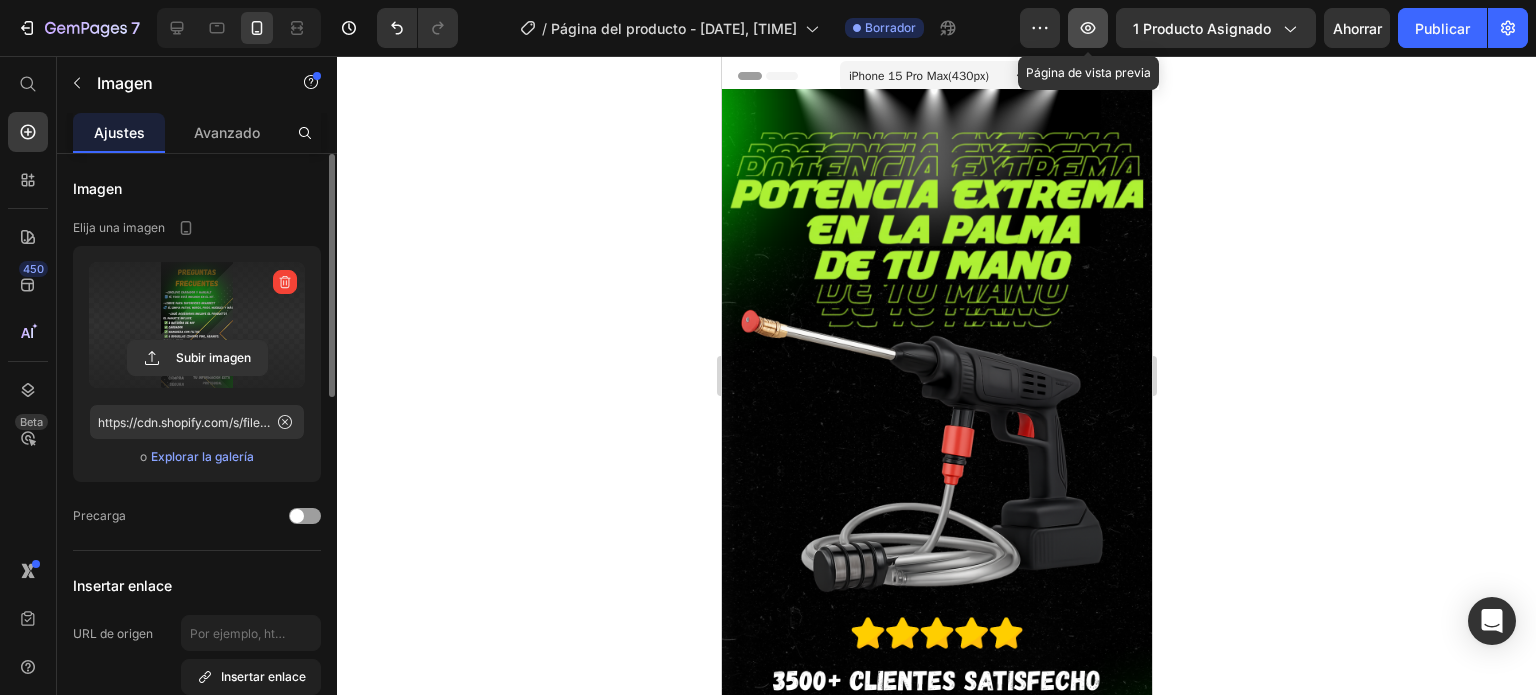 click 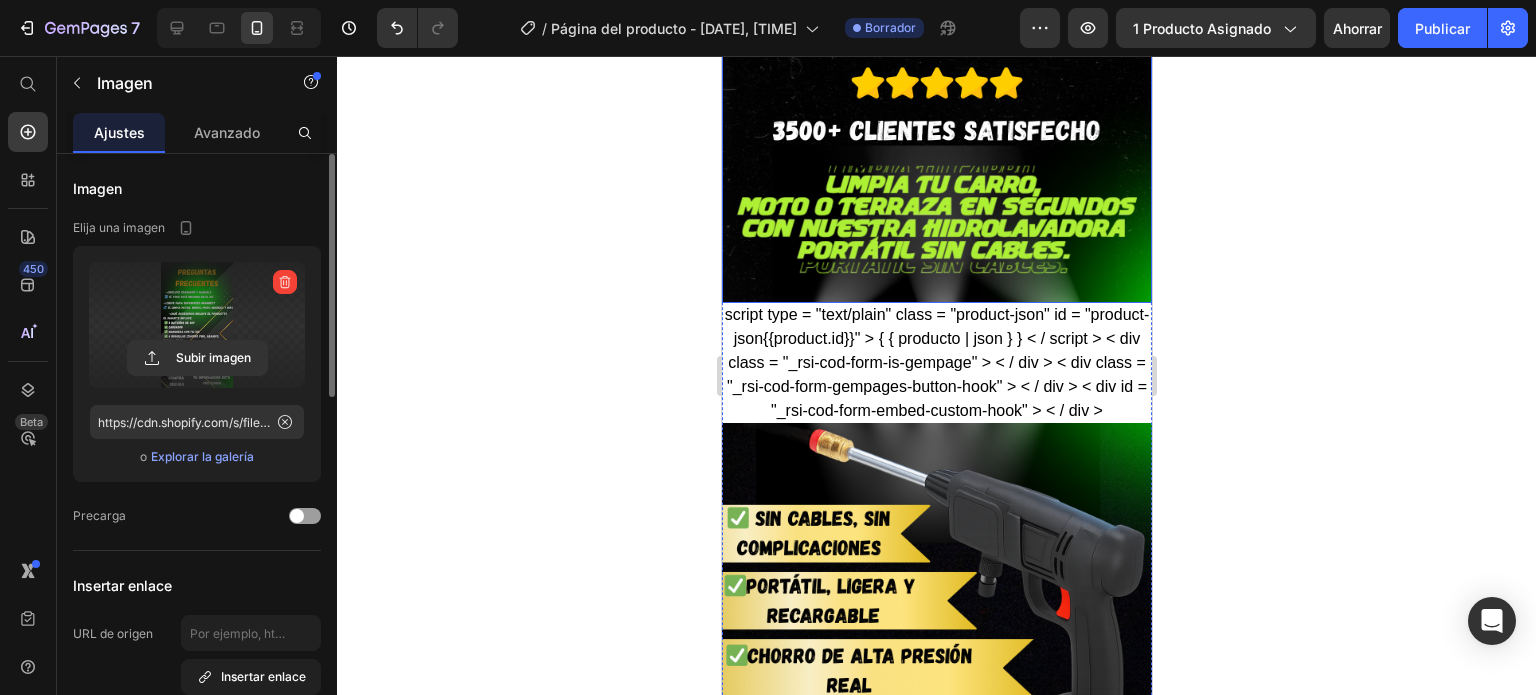 scroll, scrollTop: 716, scrollLeft: 0, axis: vertical 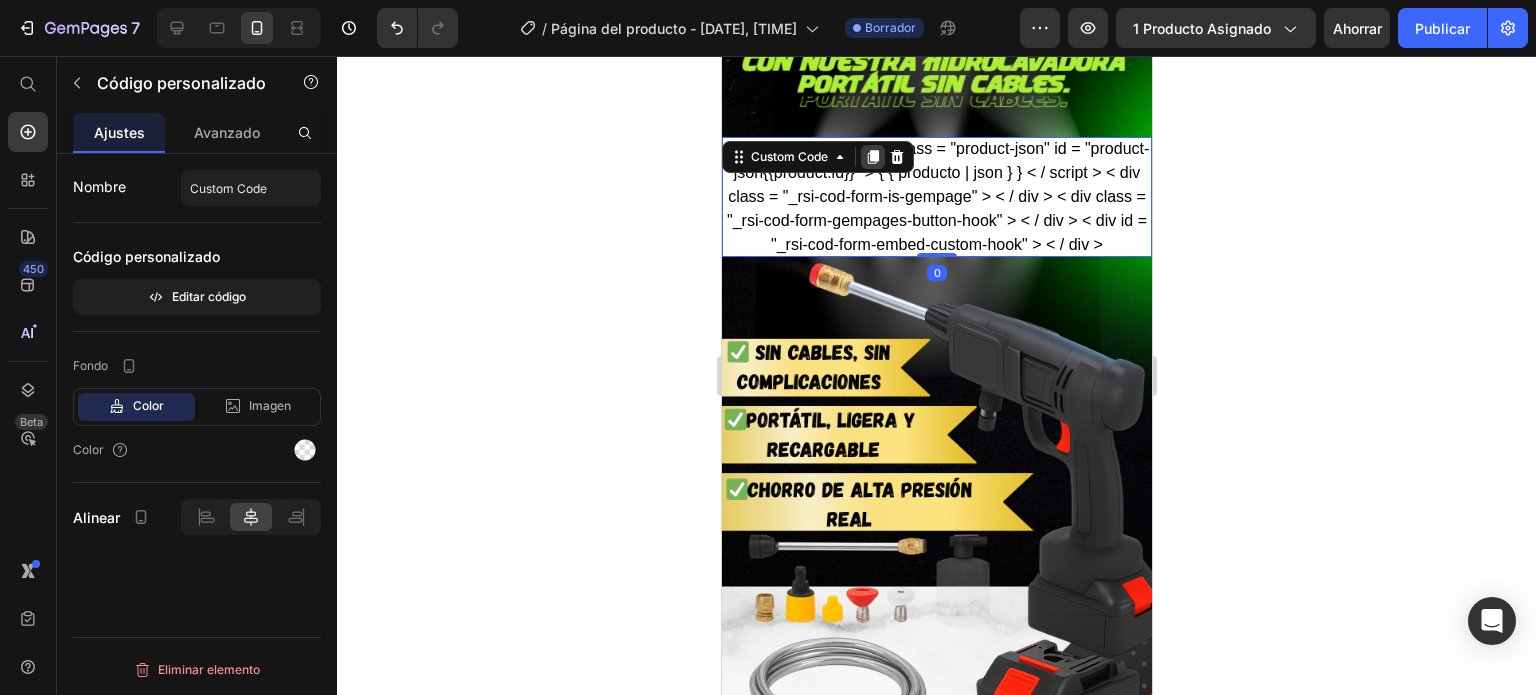 click 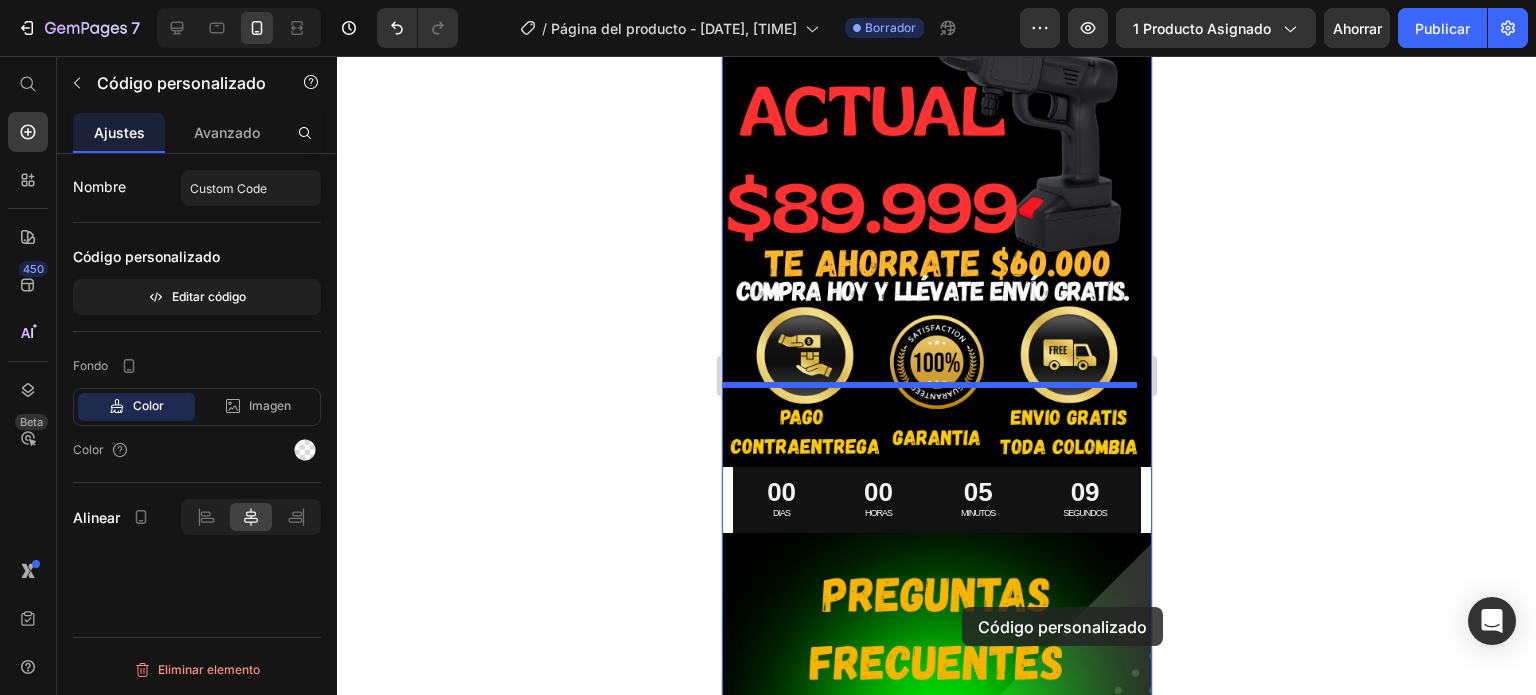 scroll, scrollTop: 3156, scrollLeft: 0, axis: vertical 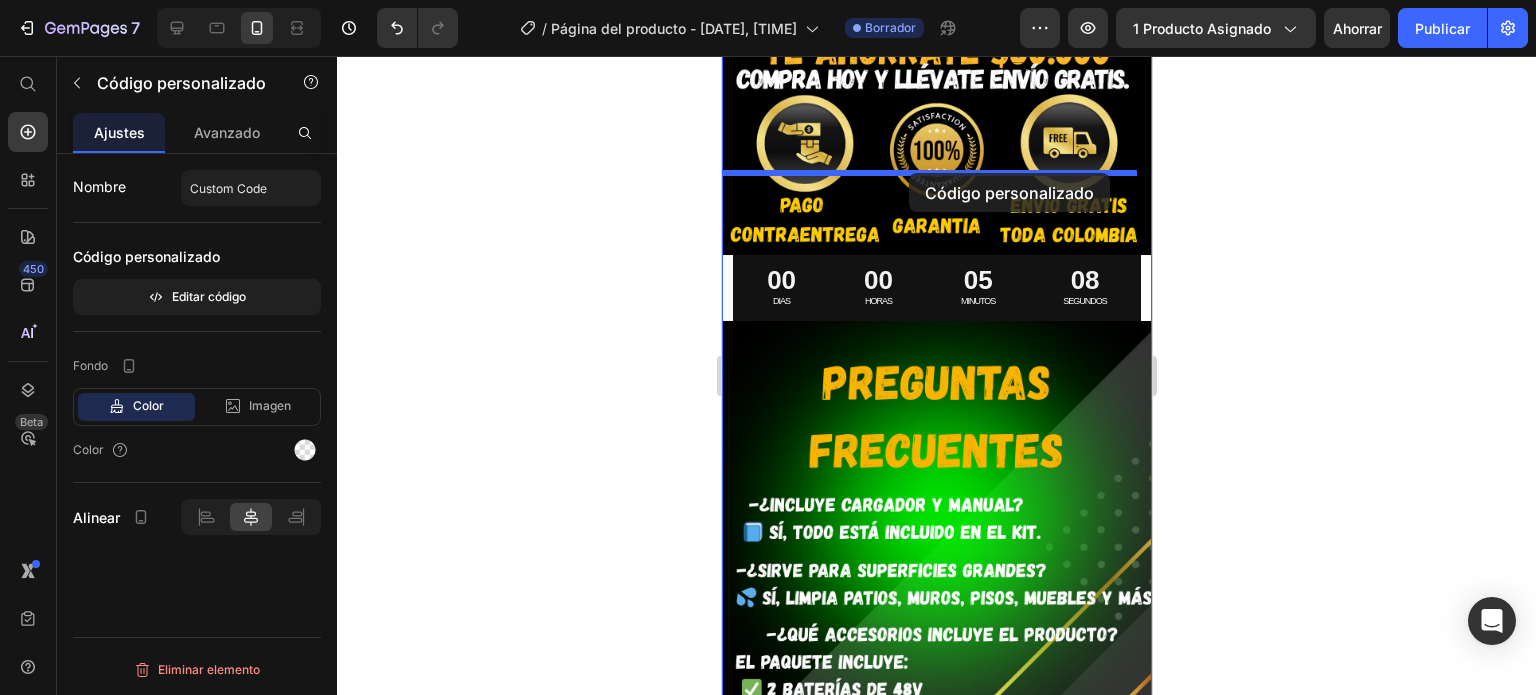 drag, startPoint x: 954, startPoint y: 336, endPoint x: 908, endPoint y: 176, distance: 166.48123 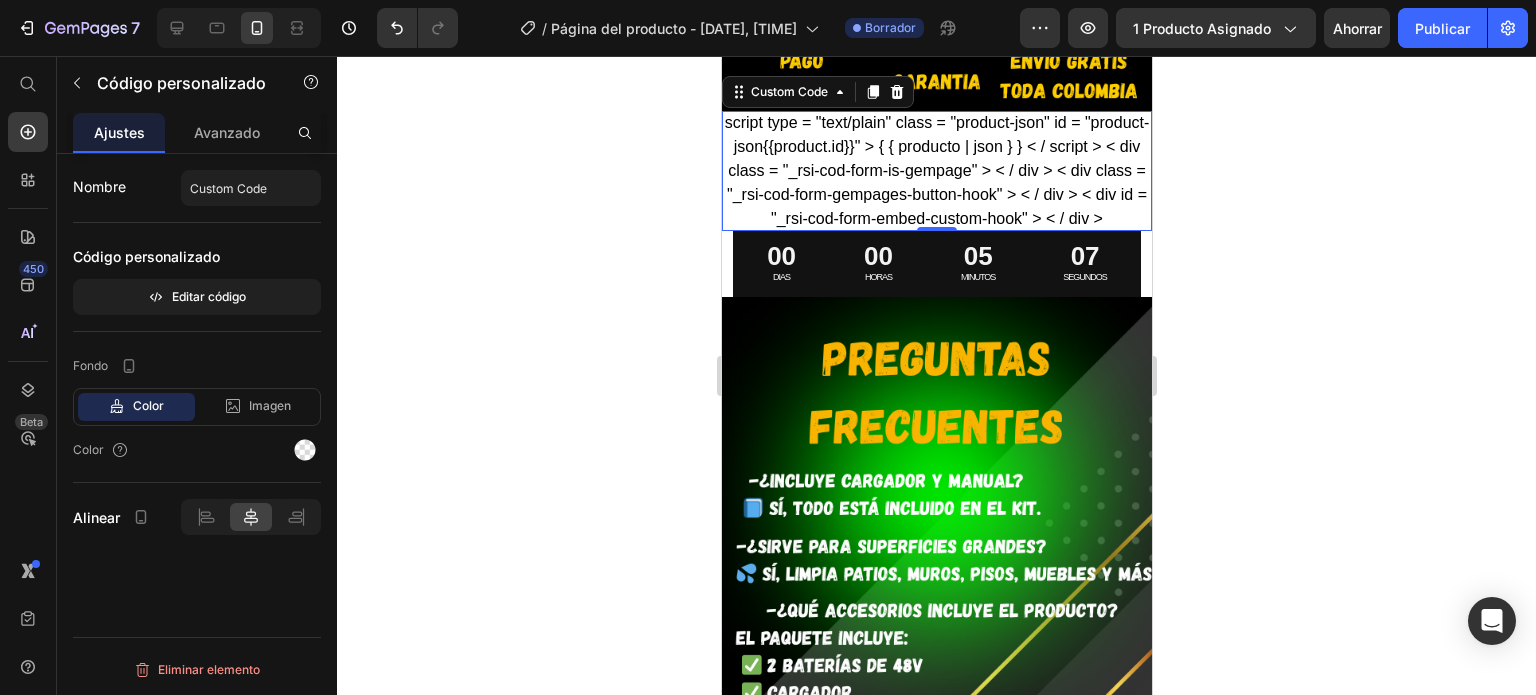 scroll, scrollTop: 3012, scrollLeft: 0, axis: vertical 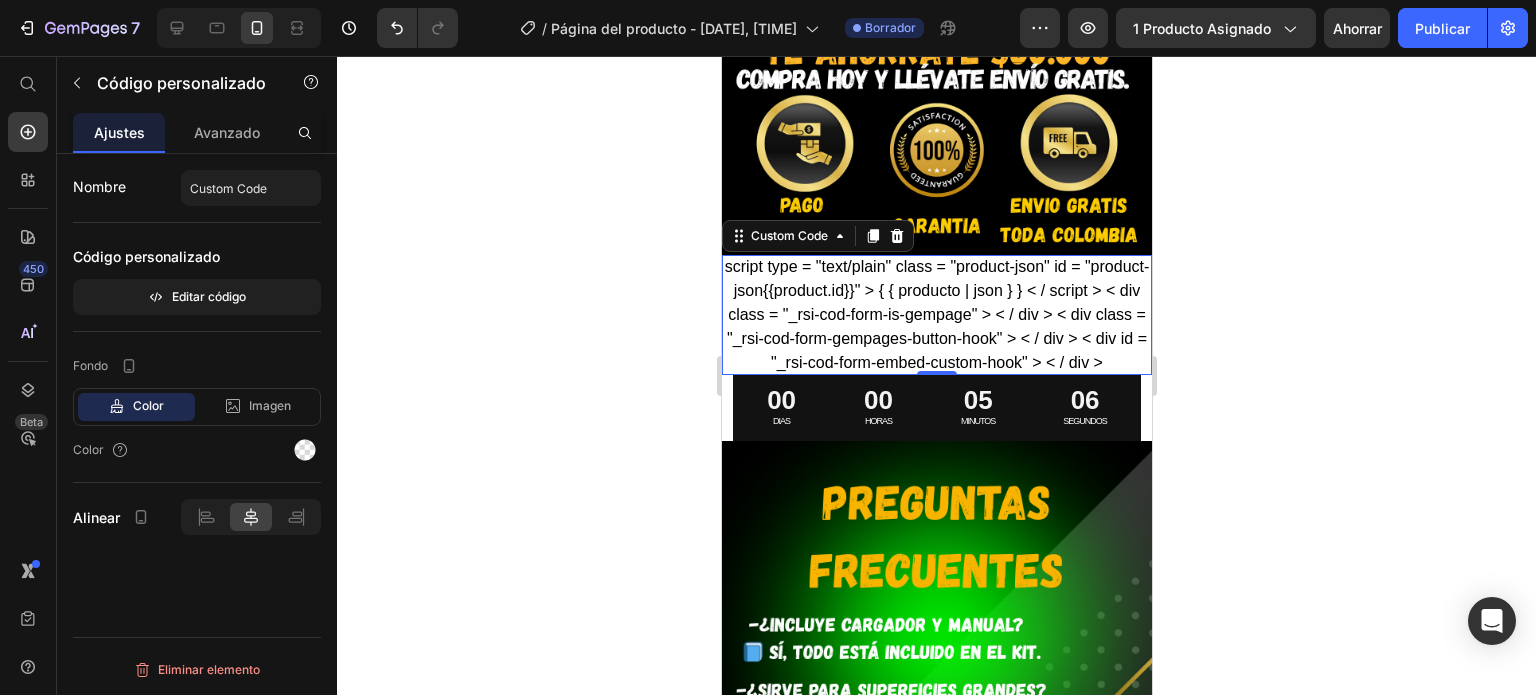 click 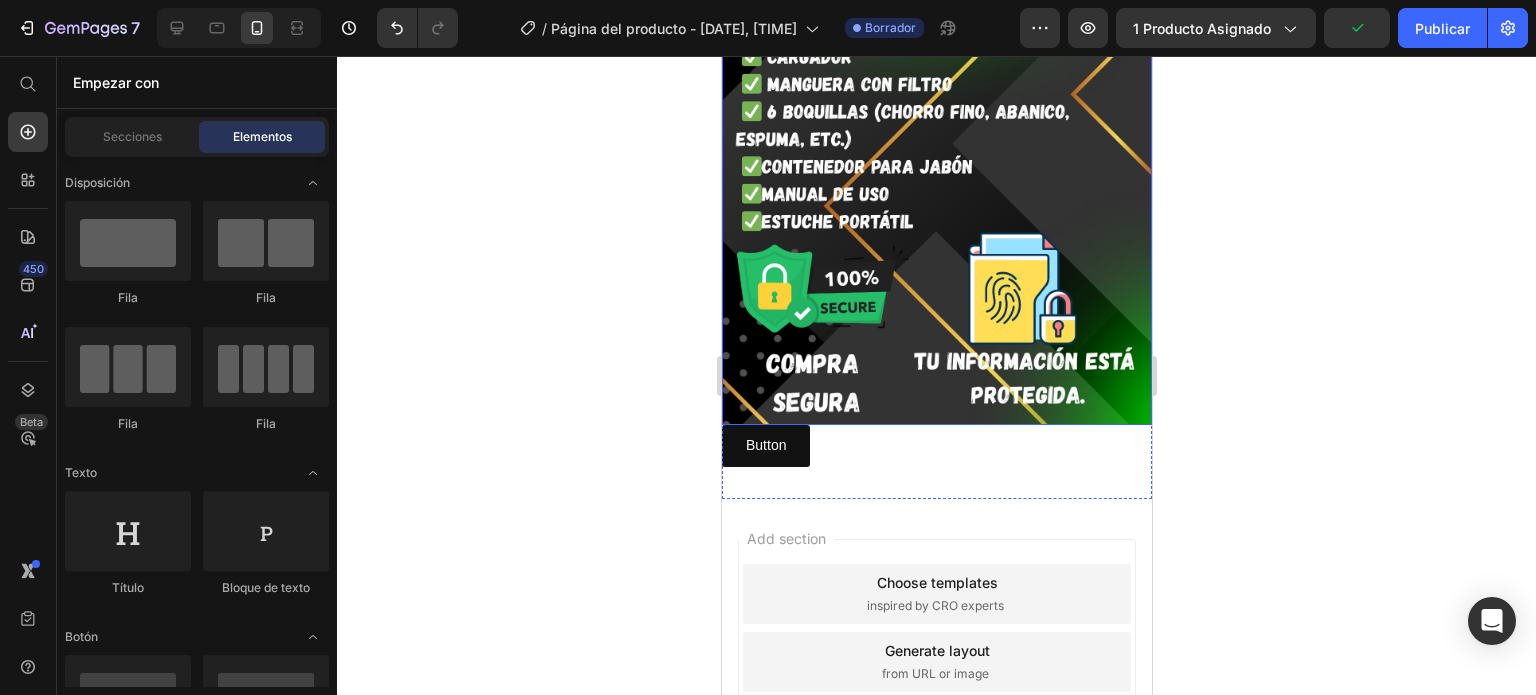 scroll, scrollTop: 3887, scrollLeft: 0, axis: vertical 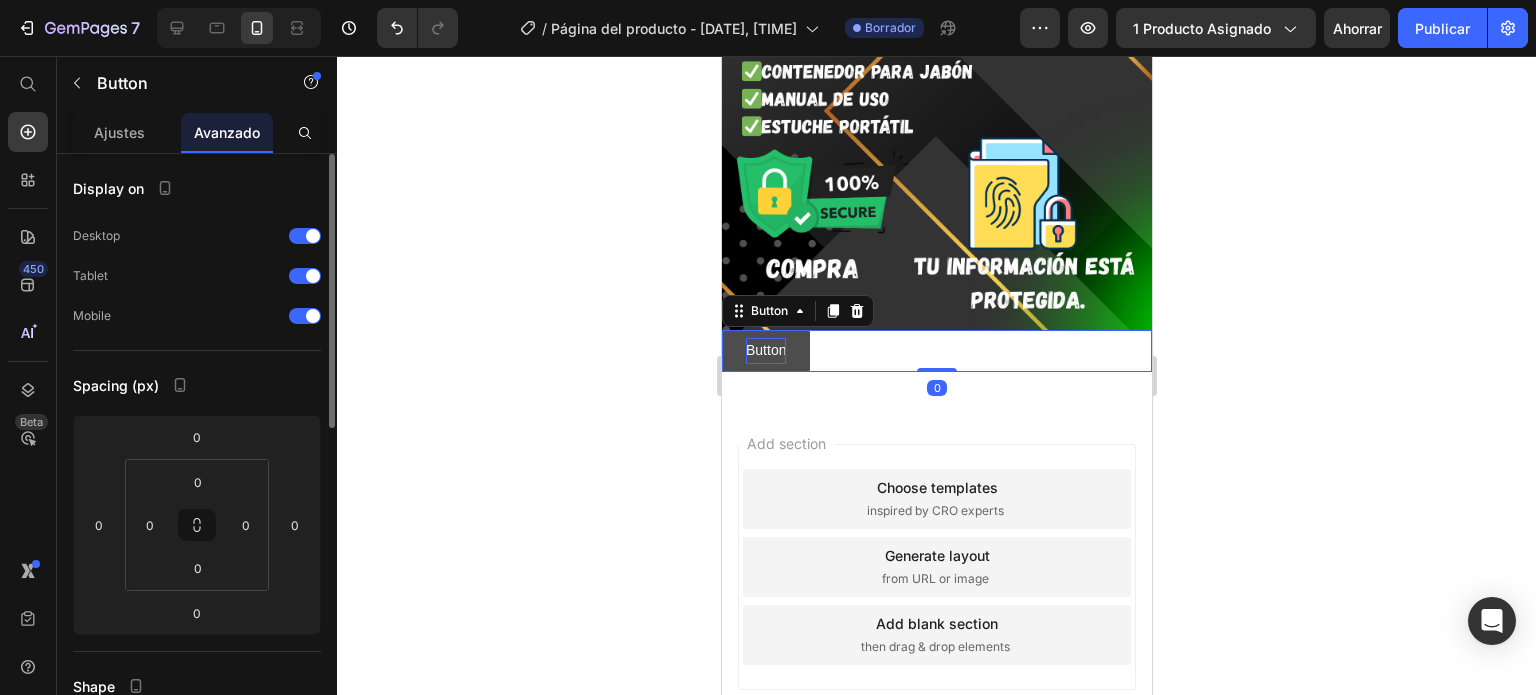 click on "Button" at bounding box center (765, 350) 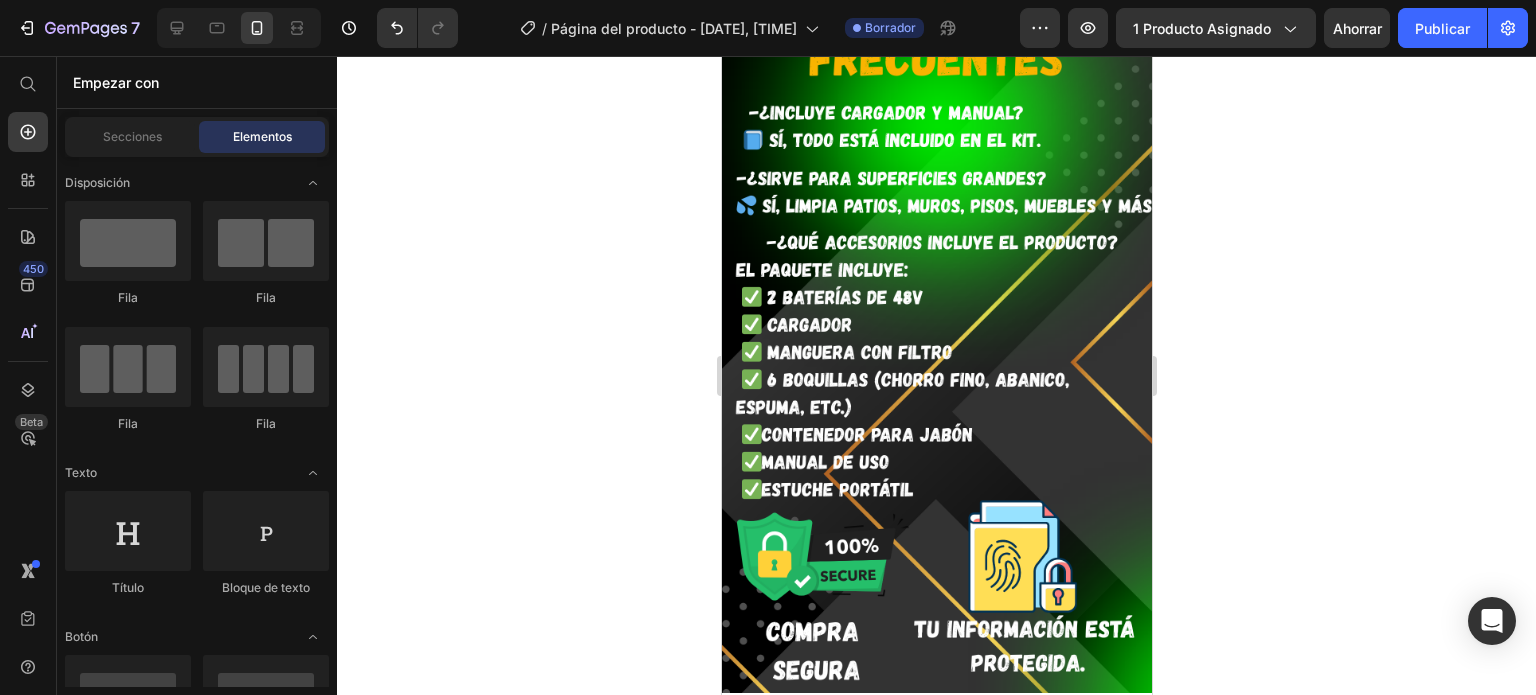 scroll, scrollTop: 3536, scrollLeft: 0, axis: vertical 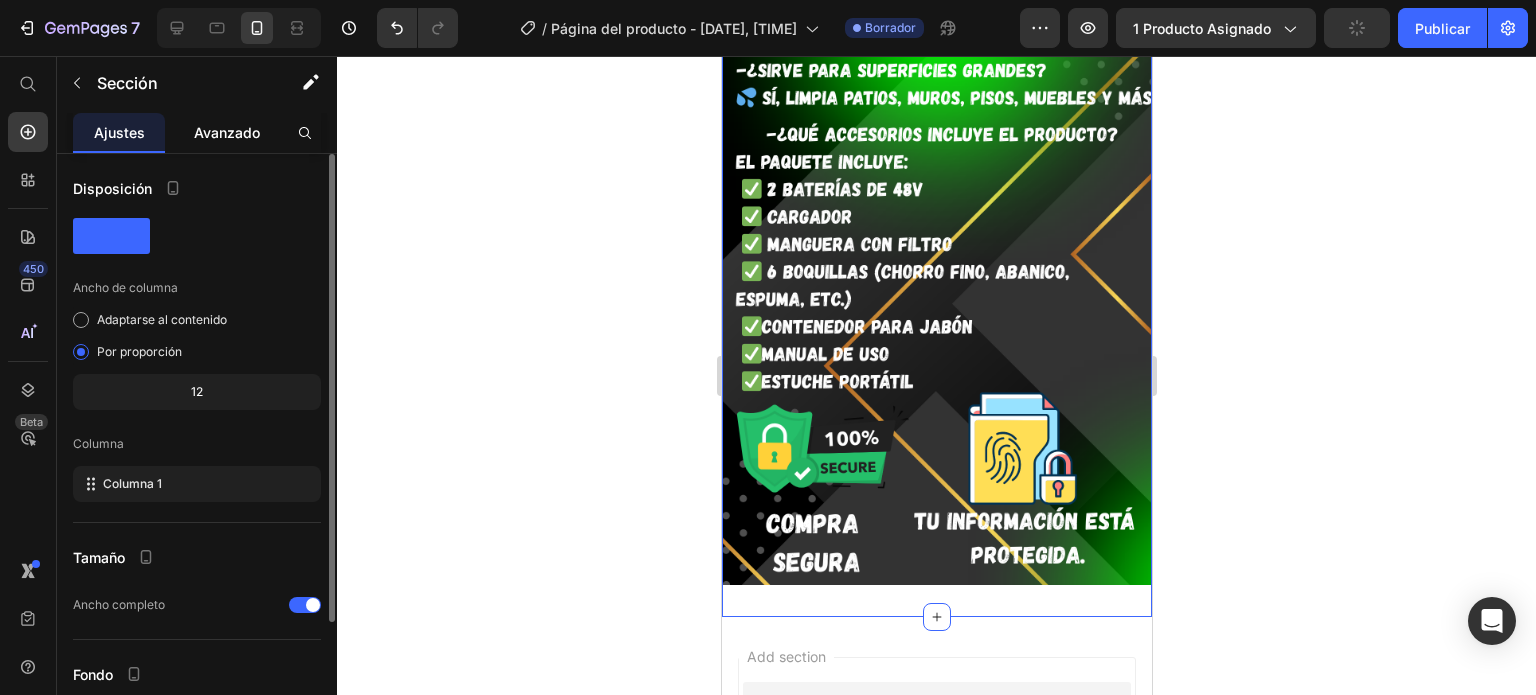 click on "Avanzado" at bounding box center [227, 132] 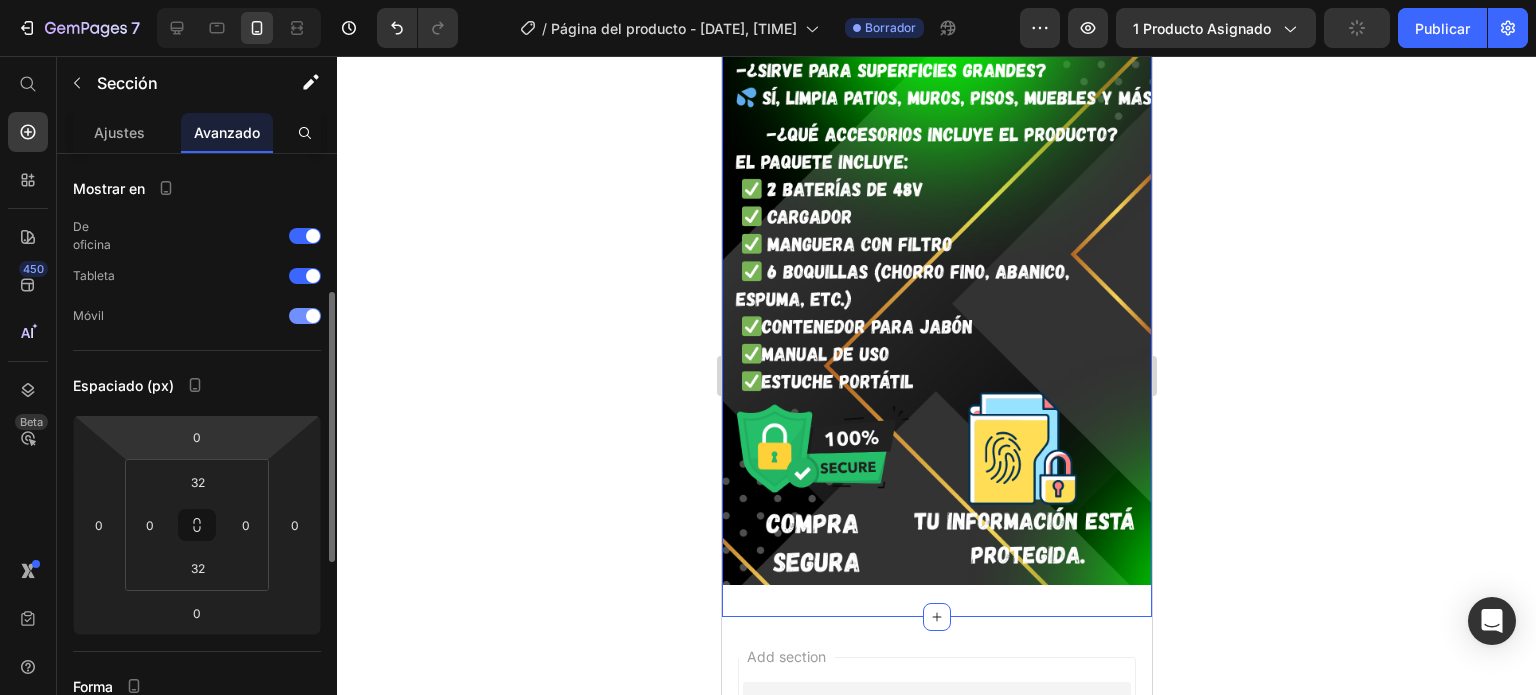 scroll, scrollTop: 96, scrollLeft: 0, axis: vertical 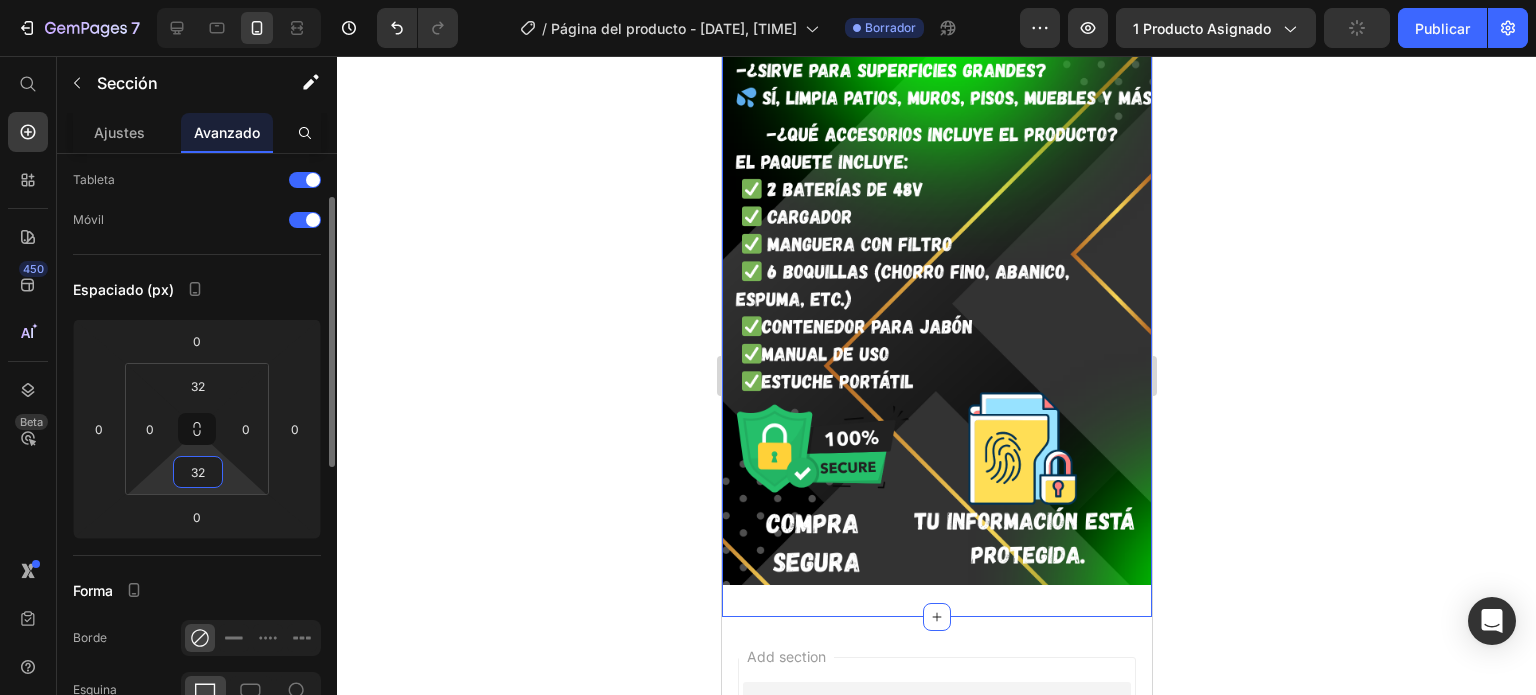 click on "32" at bounding box center (198, 472) 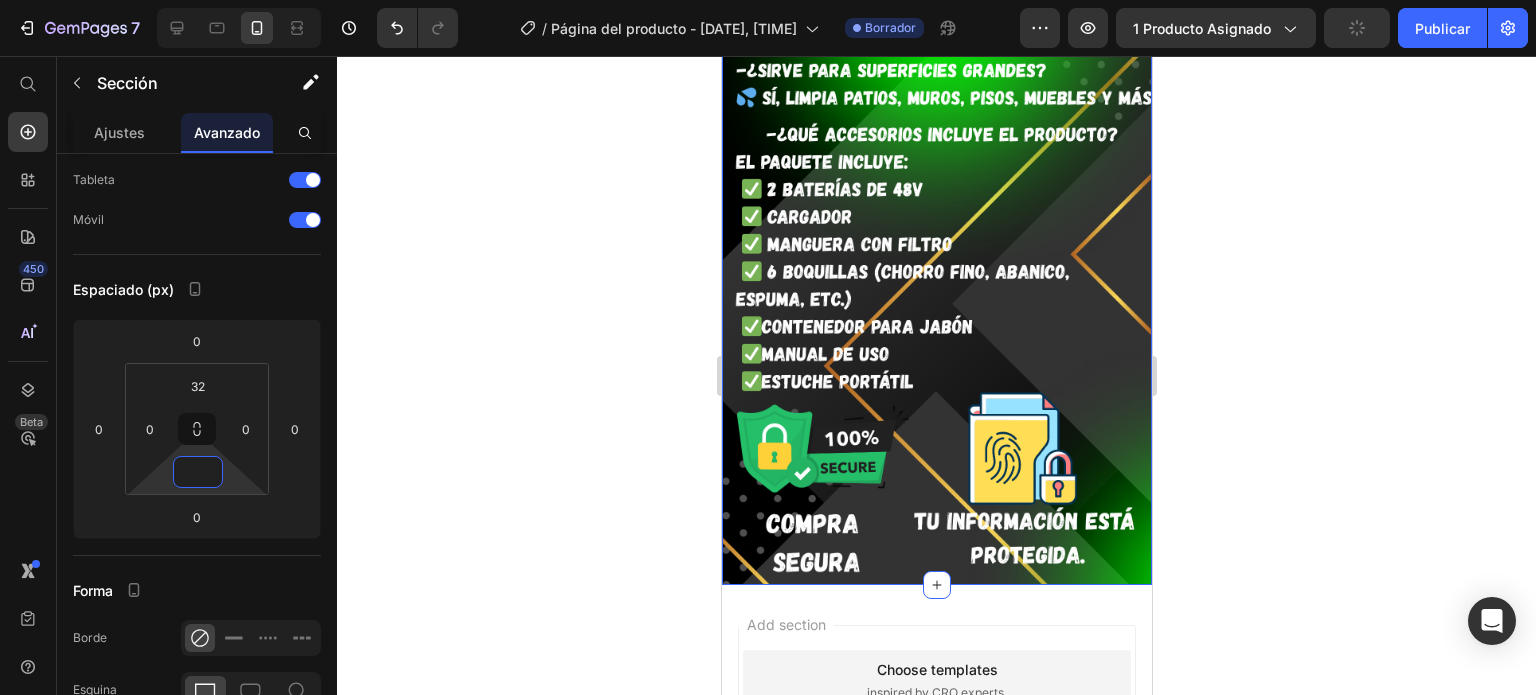 type on "0" 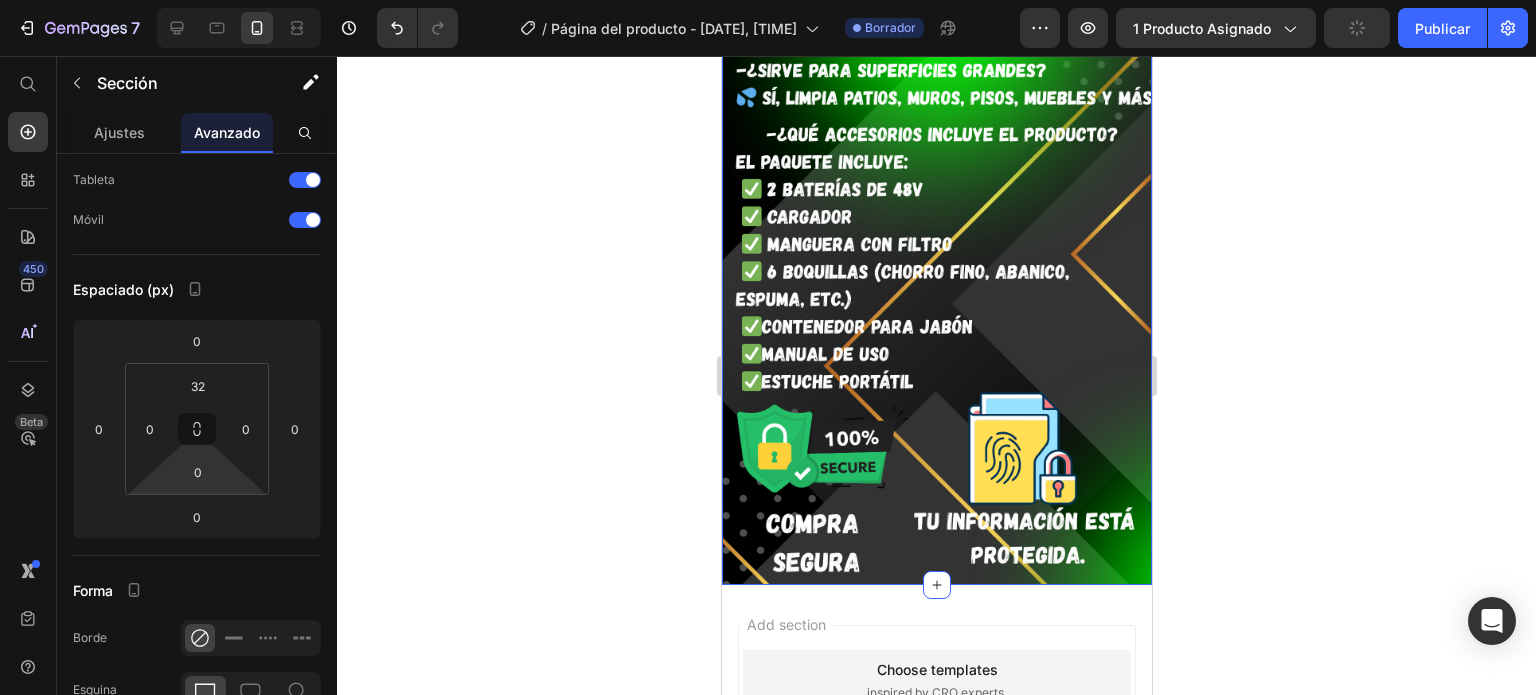 click 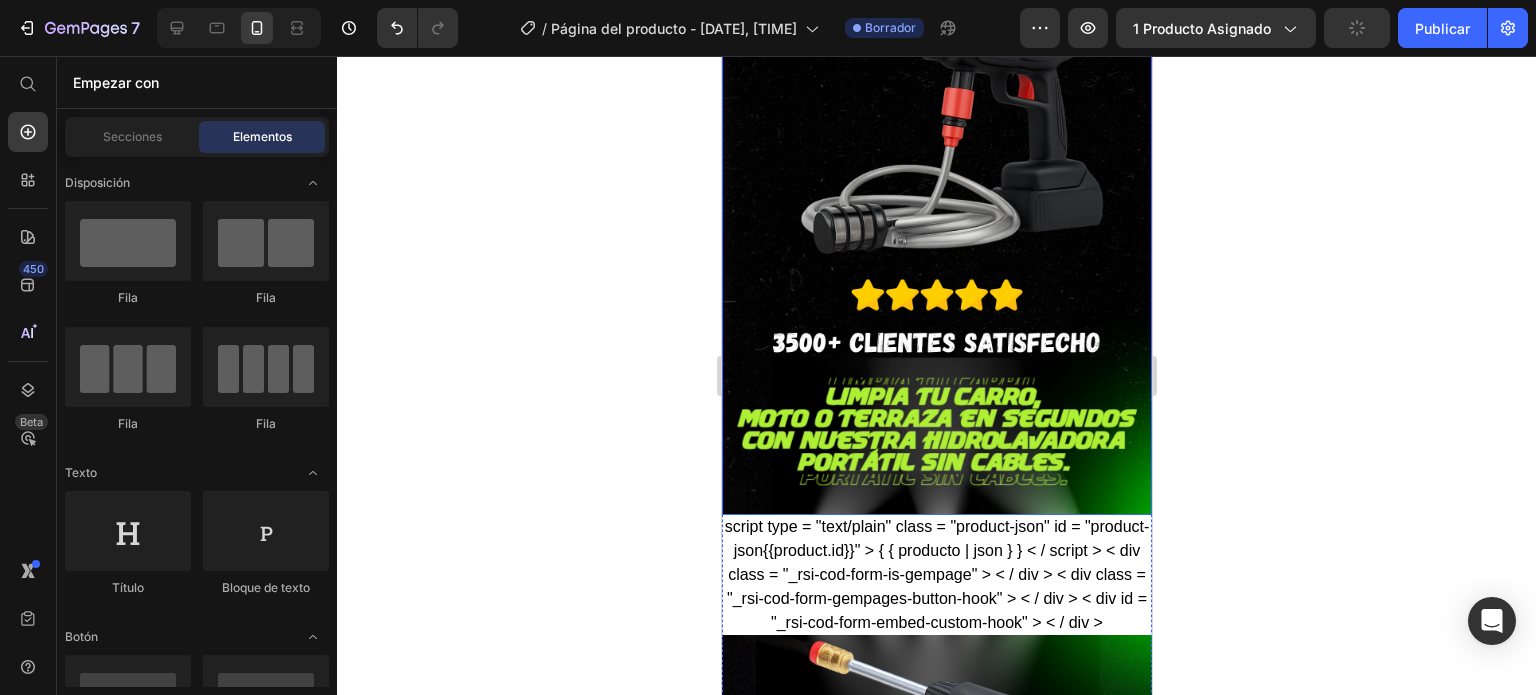 scroll, scrollTop: 530, scrollLeft: 0, axis: vertical 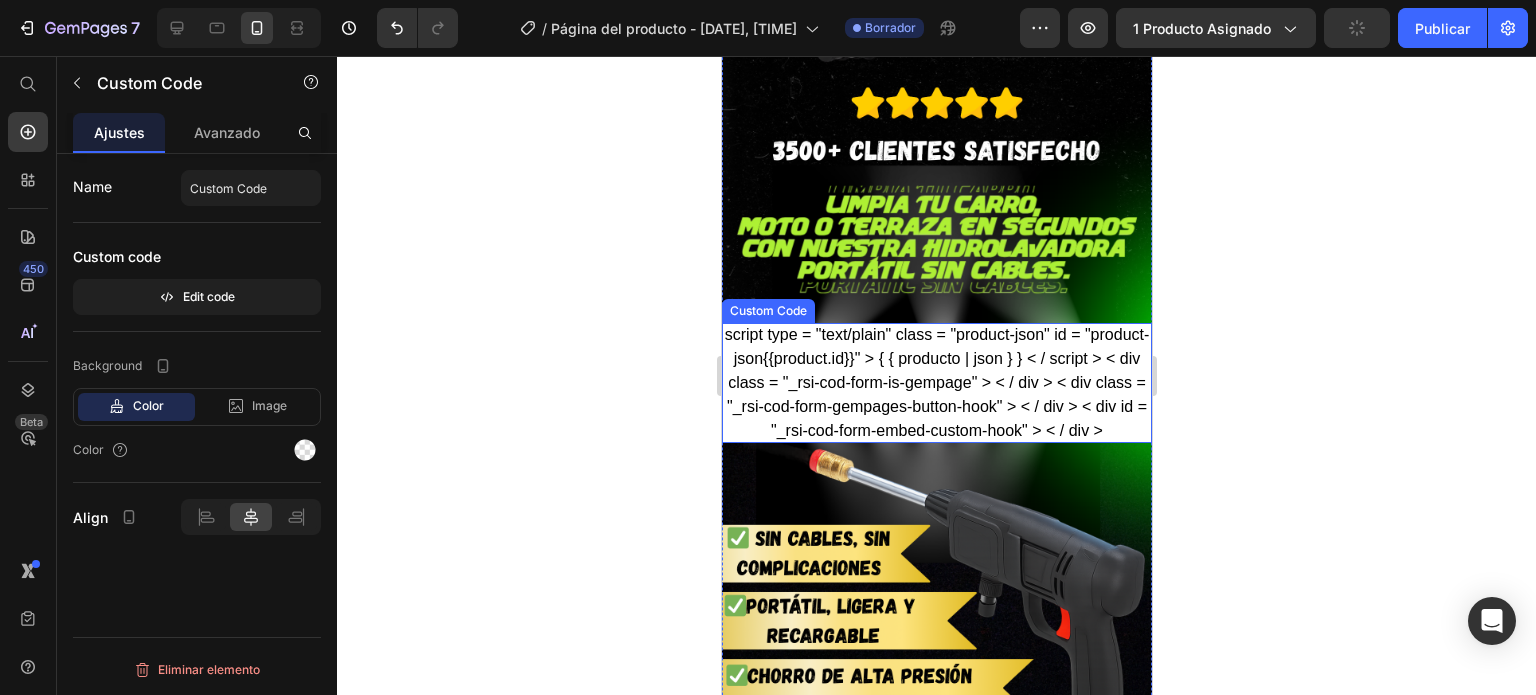 click on "script type = "text/plain" class = "product-json" id = "product-json{{product.id}}" > { { producto | json } } < / script > < div class = "_rsi-cod-form-is-gempage" > < / div > < div class = "_rsi-cod-form-gempages-button-hook" > < / div > < div id = "_rsi-cod-form-embed-custom-hook" > < / div >" at bounding box center [936, 383] 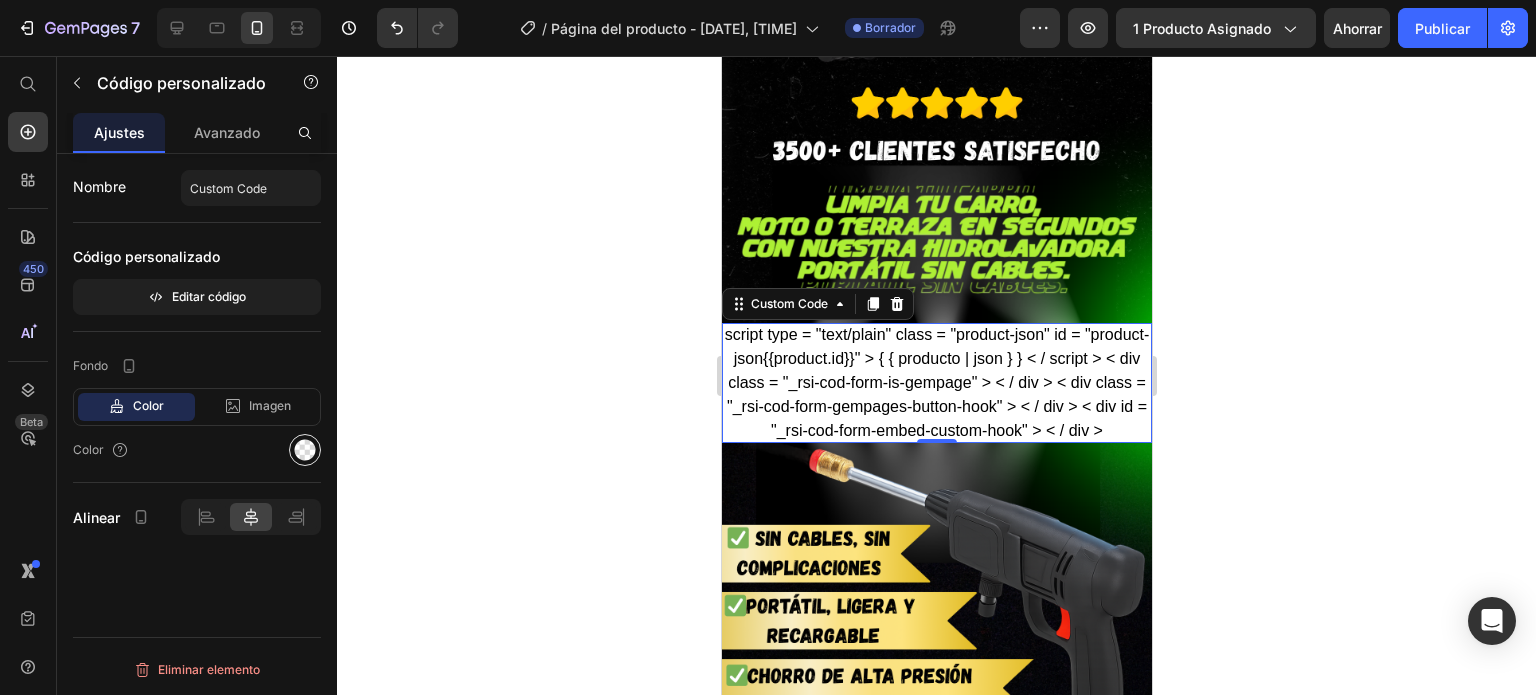 click at bounding box center (305, 450) 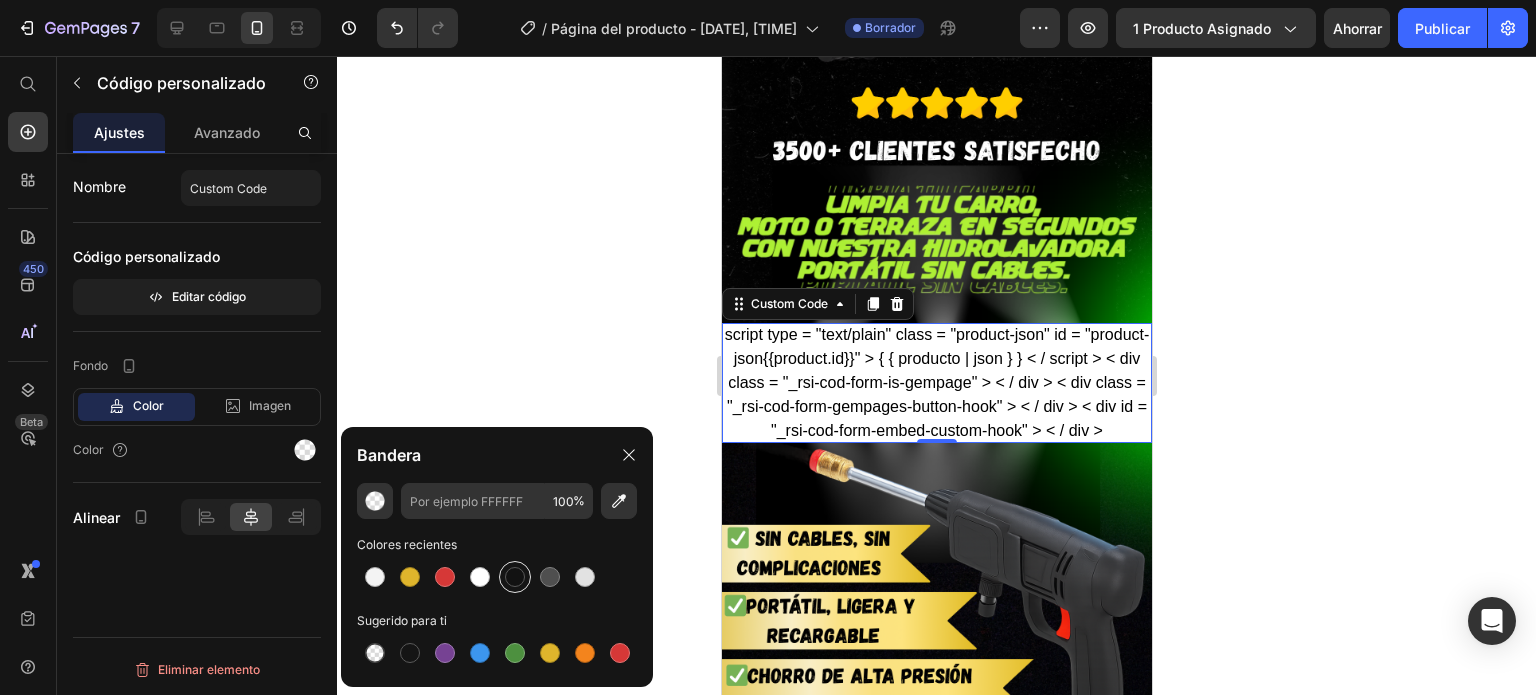 click at bounding box center [515, 577] 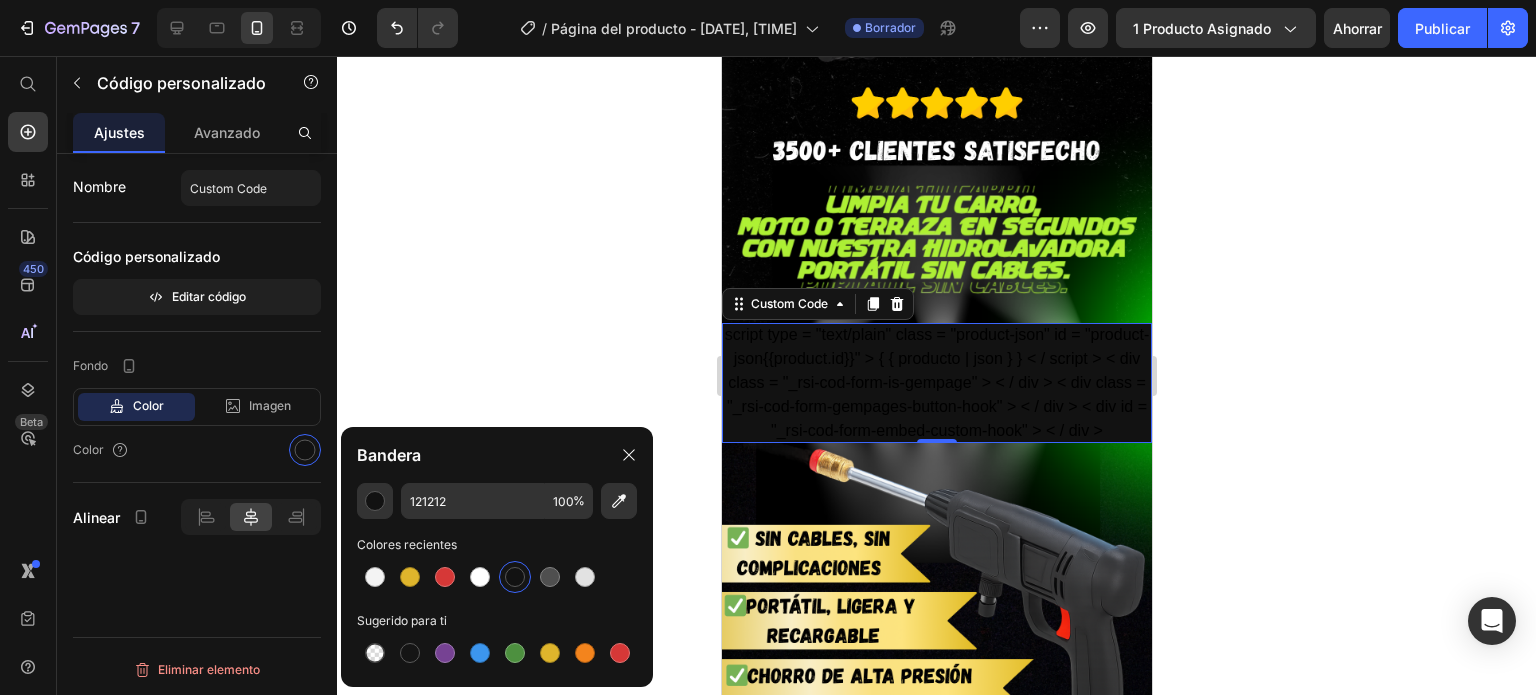 click 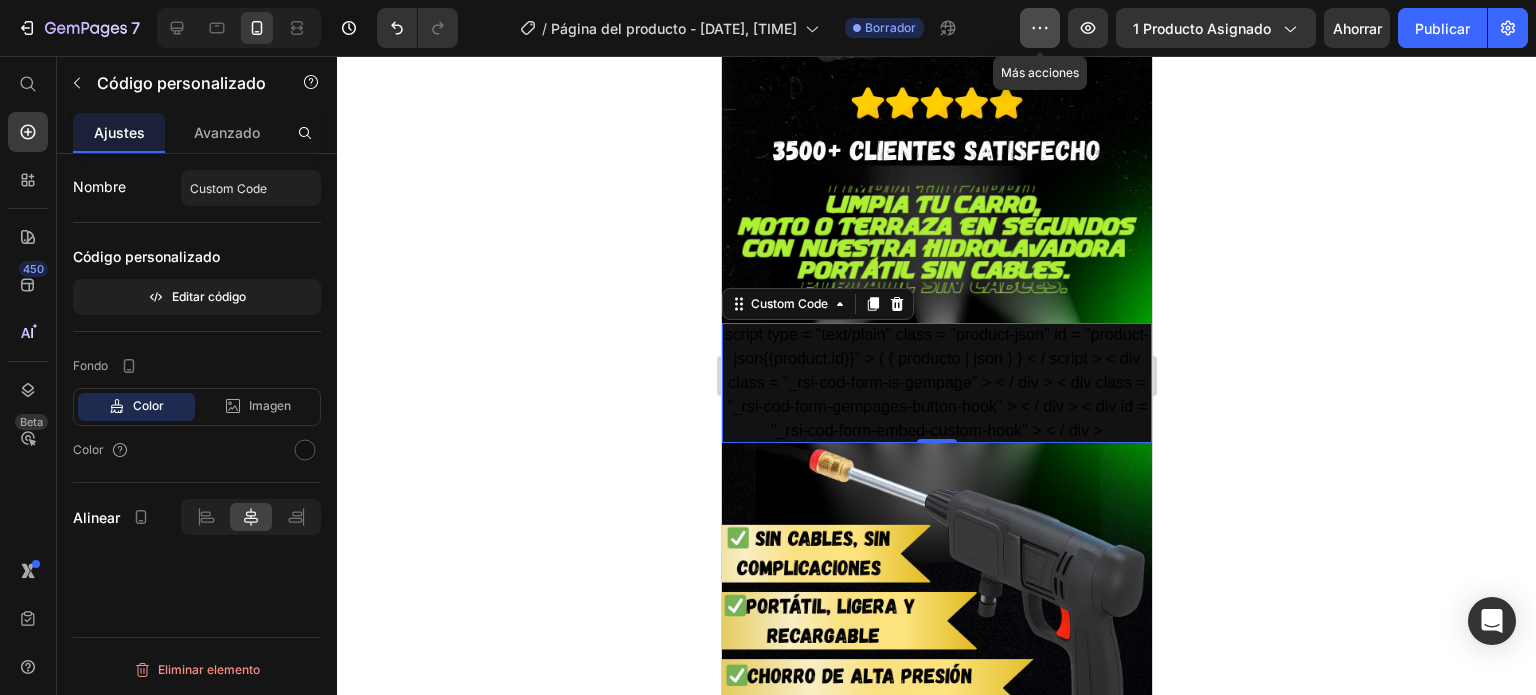 click 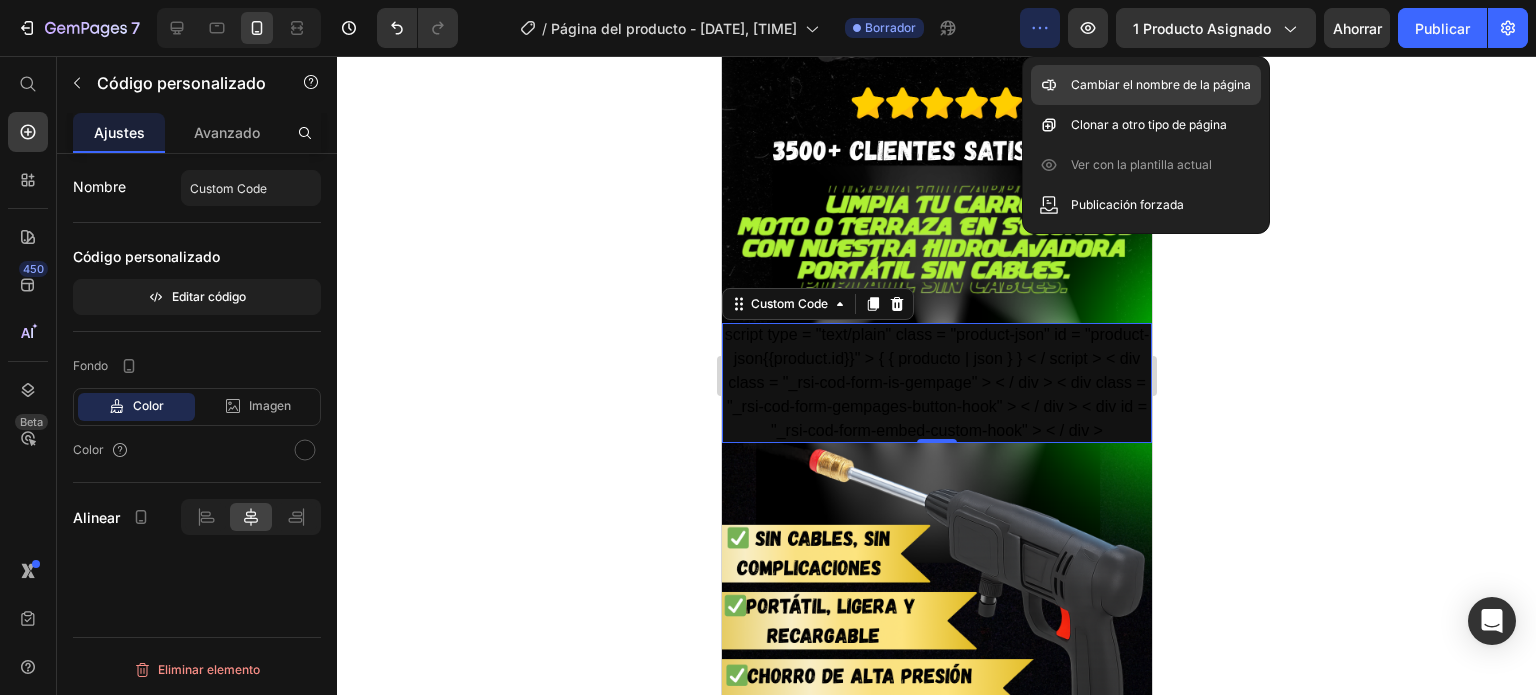 click on "Cambiar el nombre de la página" 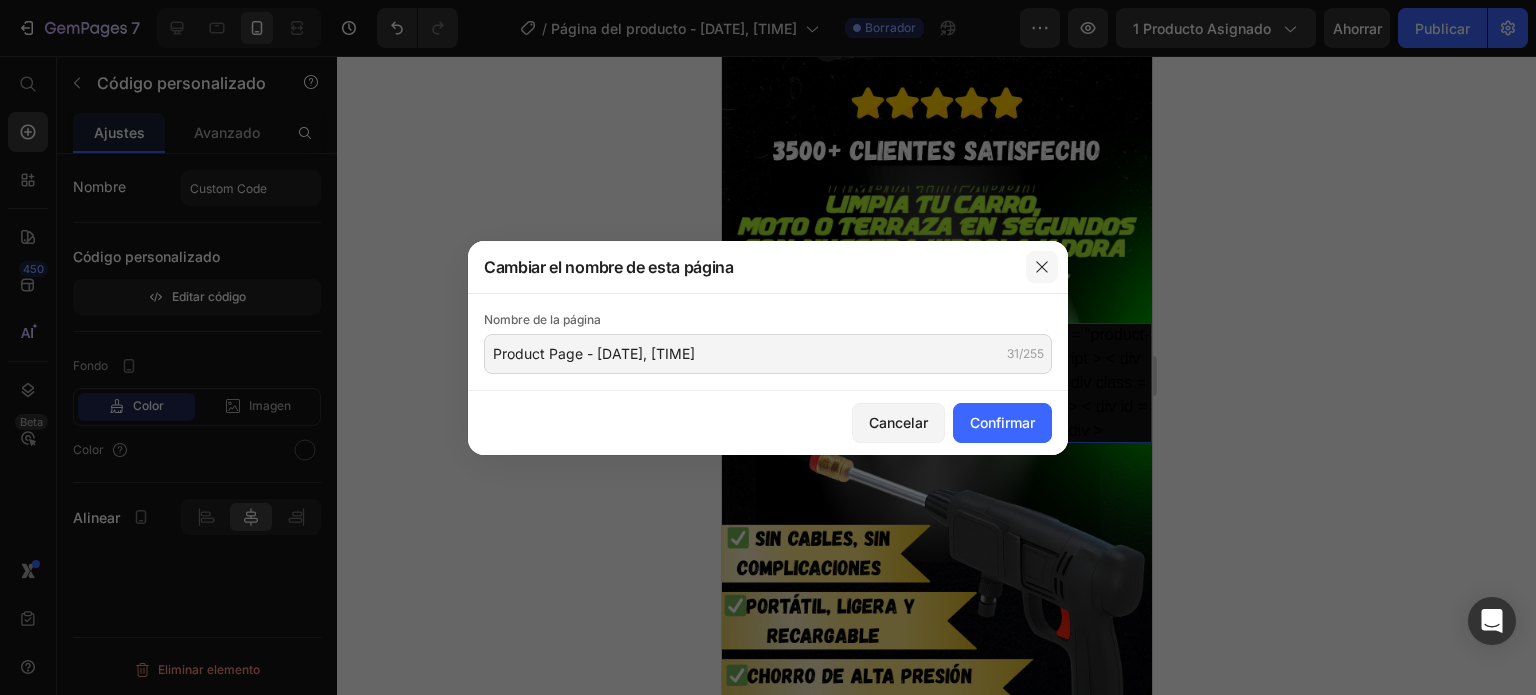 click 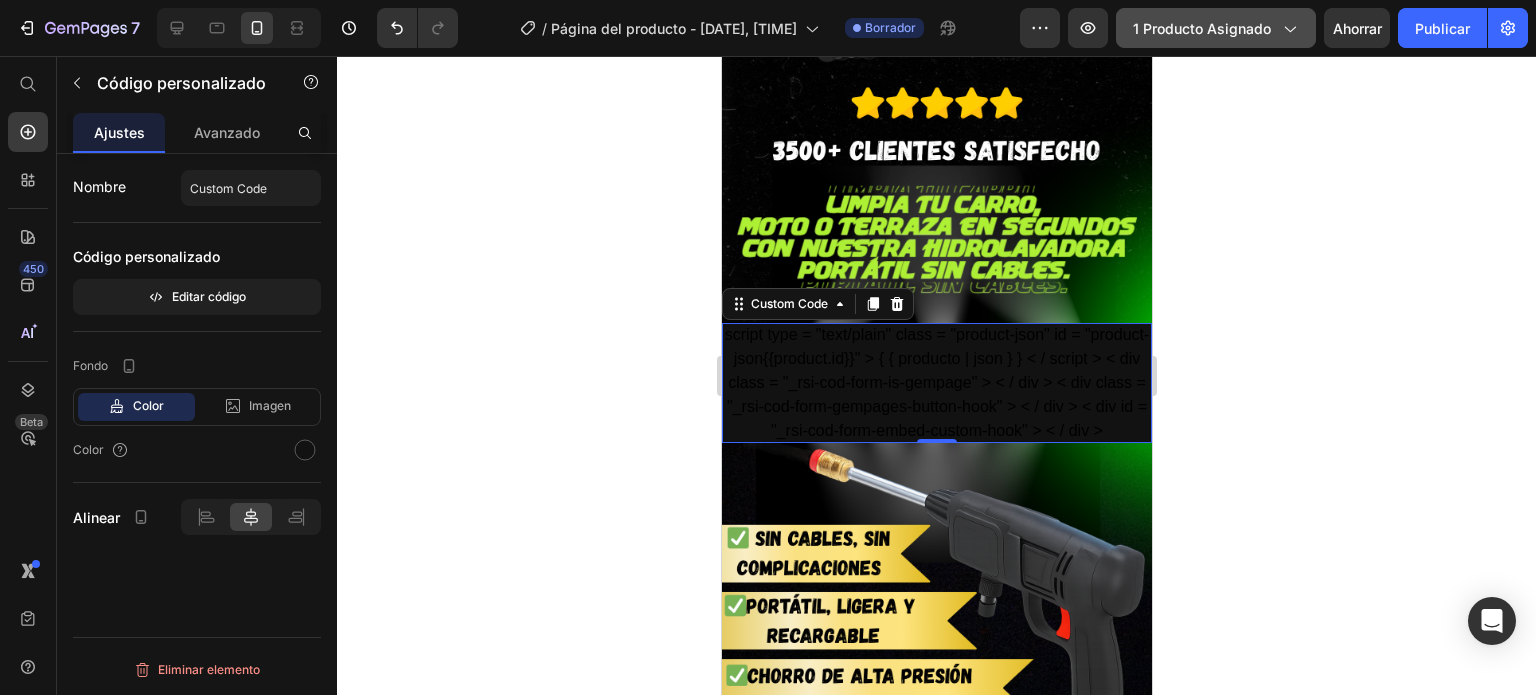 click on "1 producto asignado" at bounding box center (1216, 28) 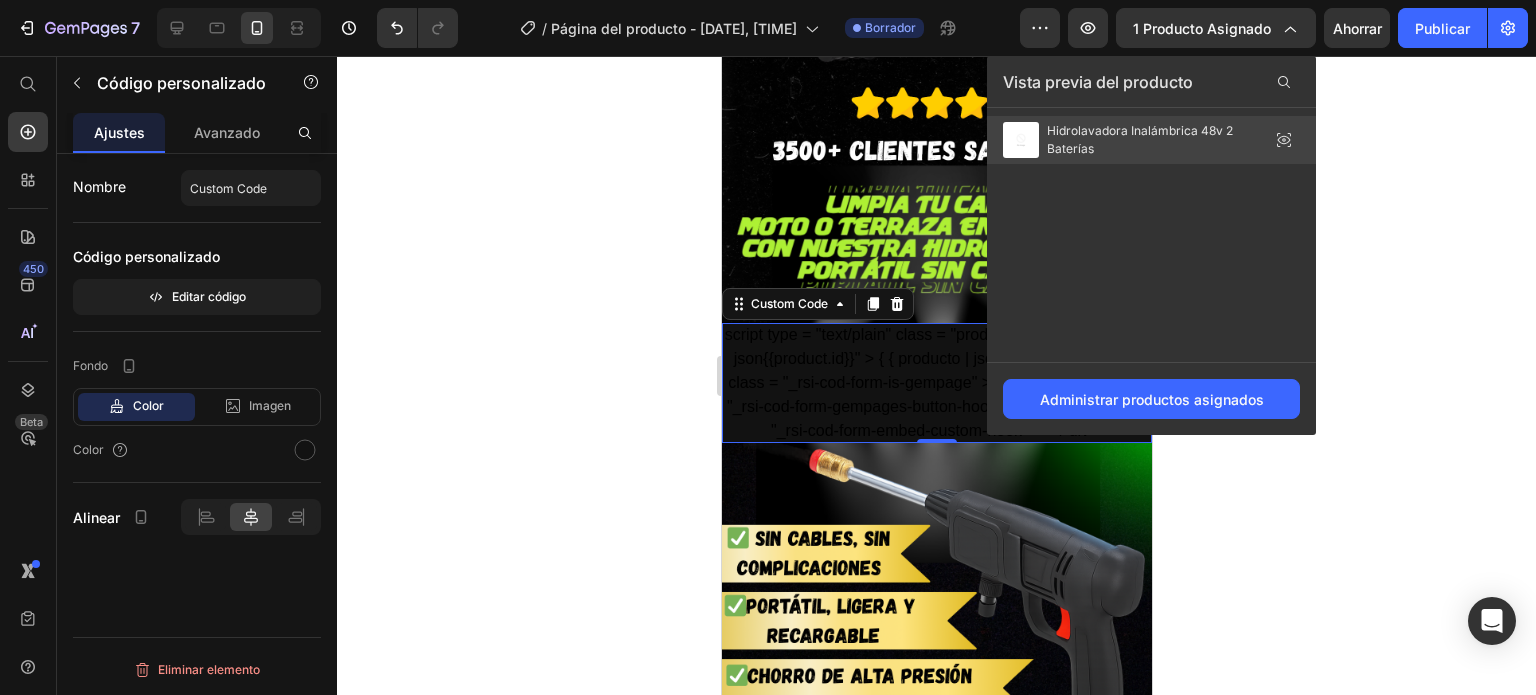 click on "Hidrolavadora Inalámbrica 48v 2 Baterías" at bounding box center [1147, 140] 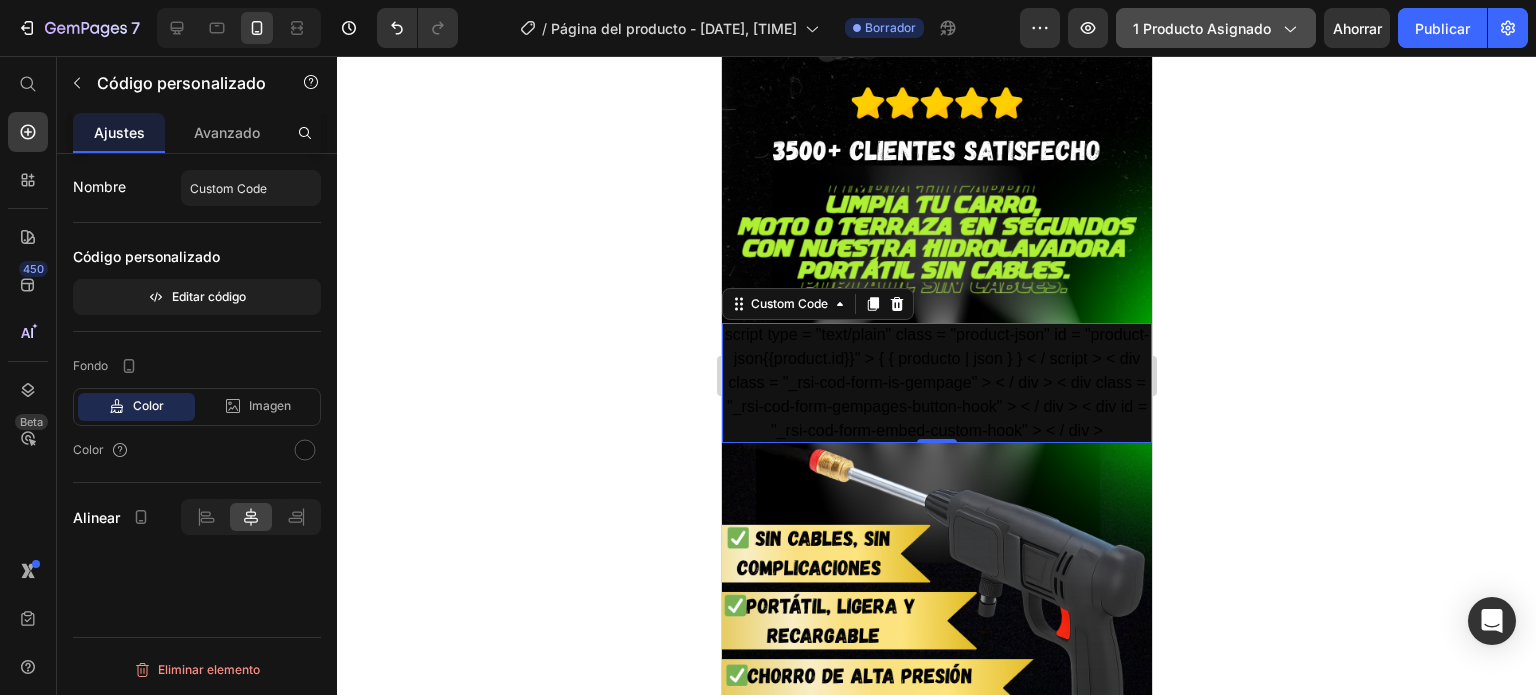 click 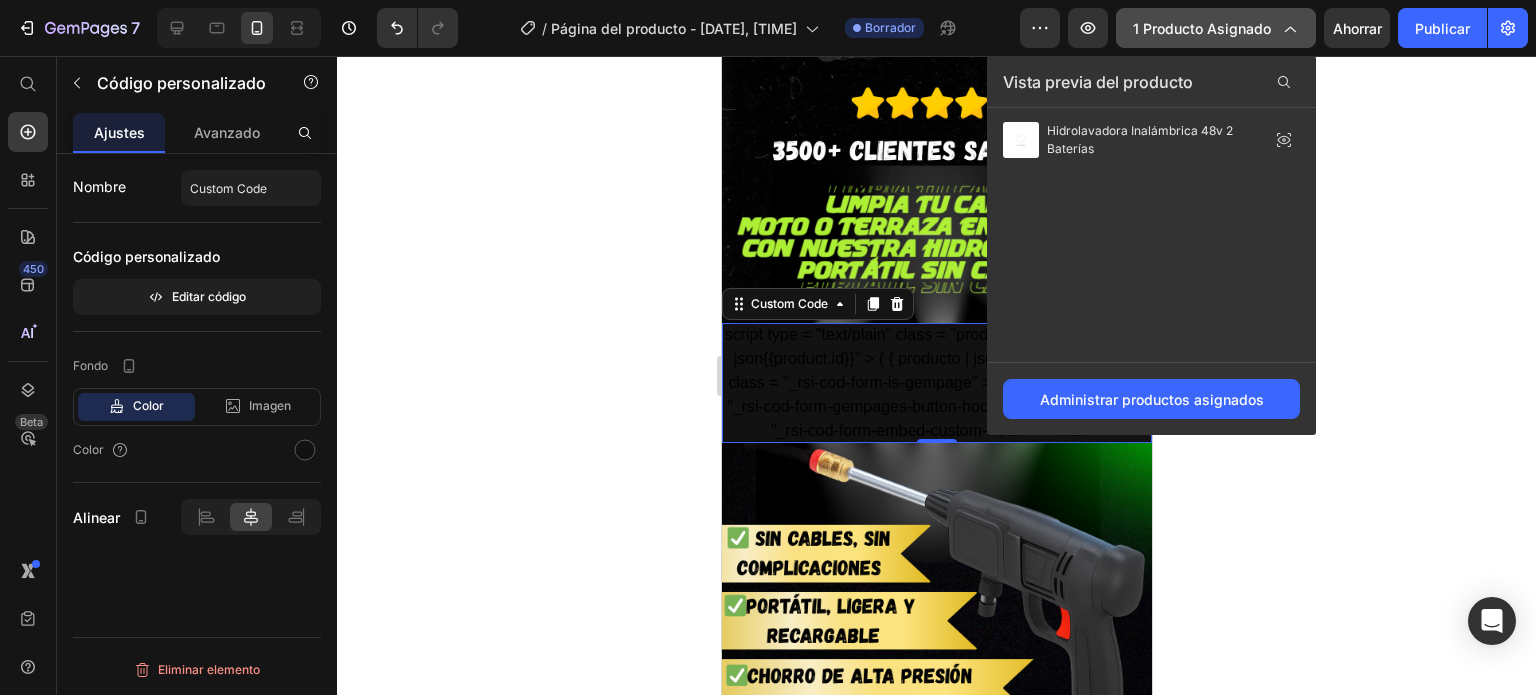 click 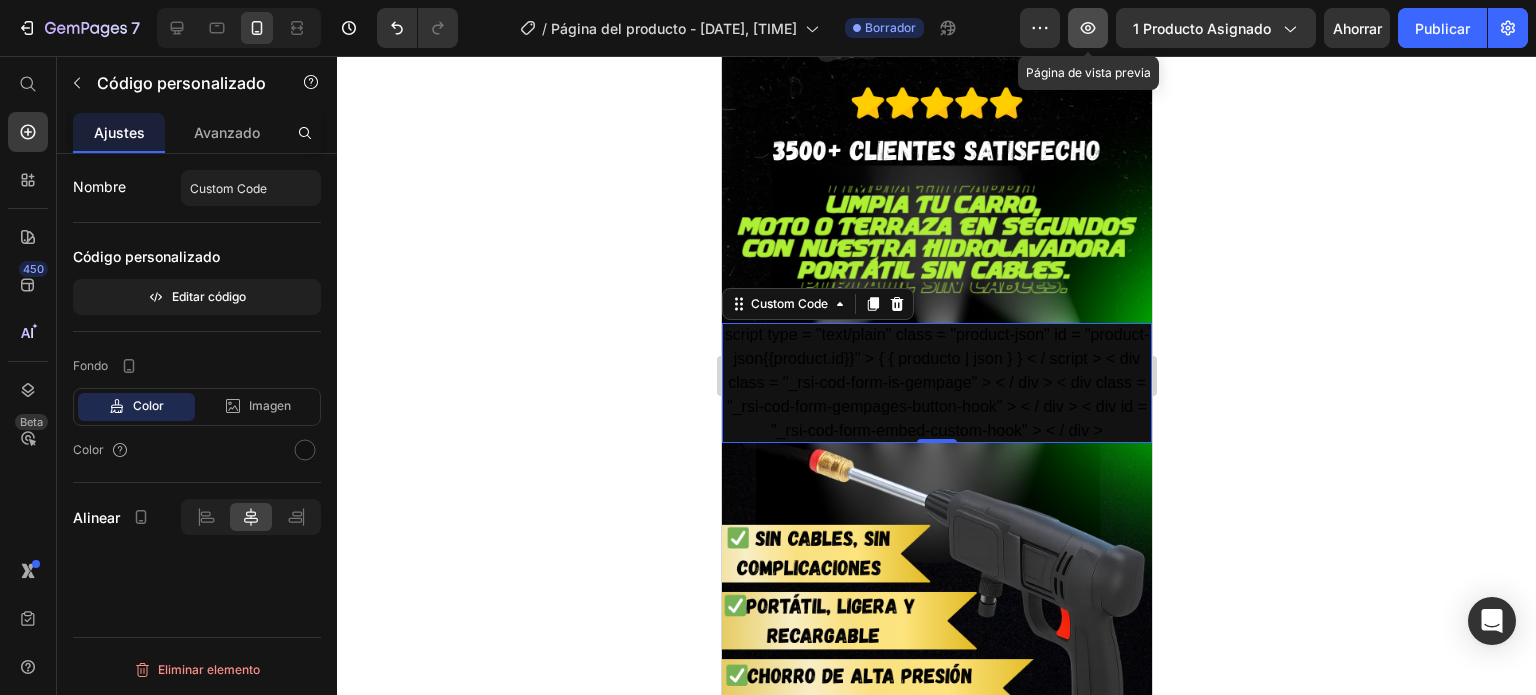 click 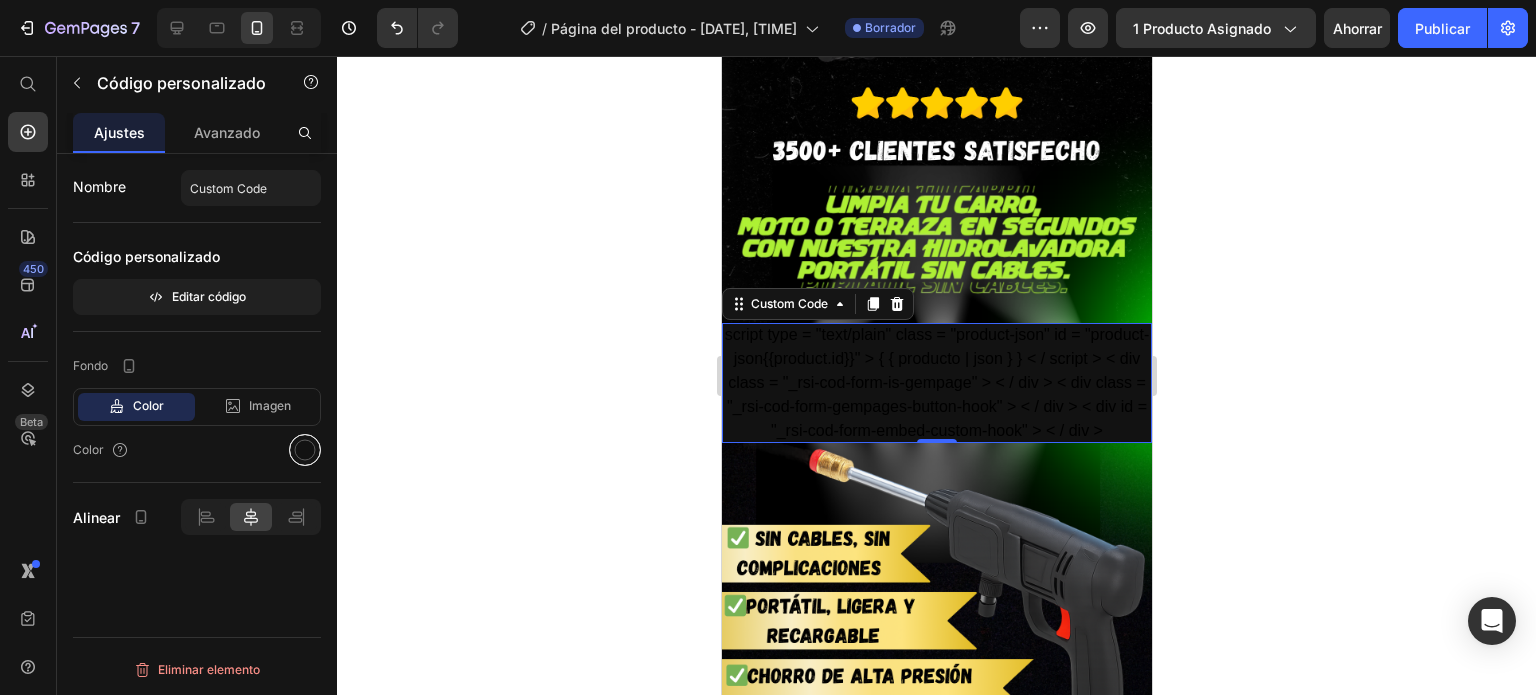 click at bounding box center (305, 450) 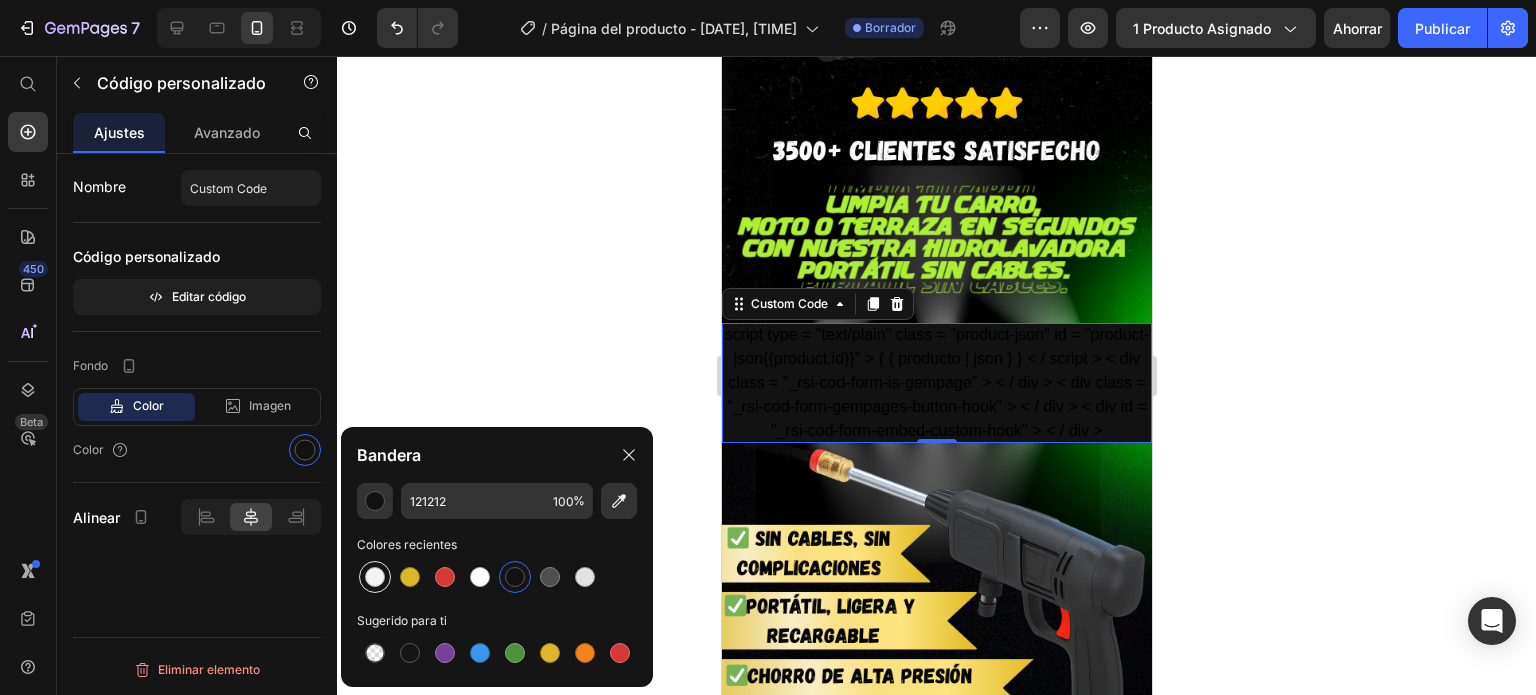 click at bounding box center [375, 577] 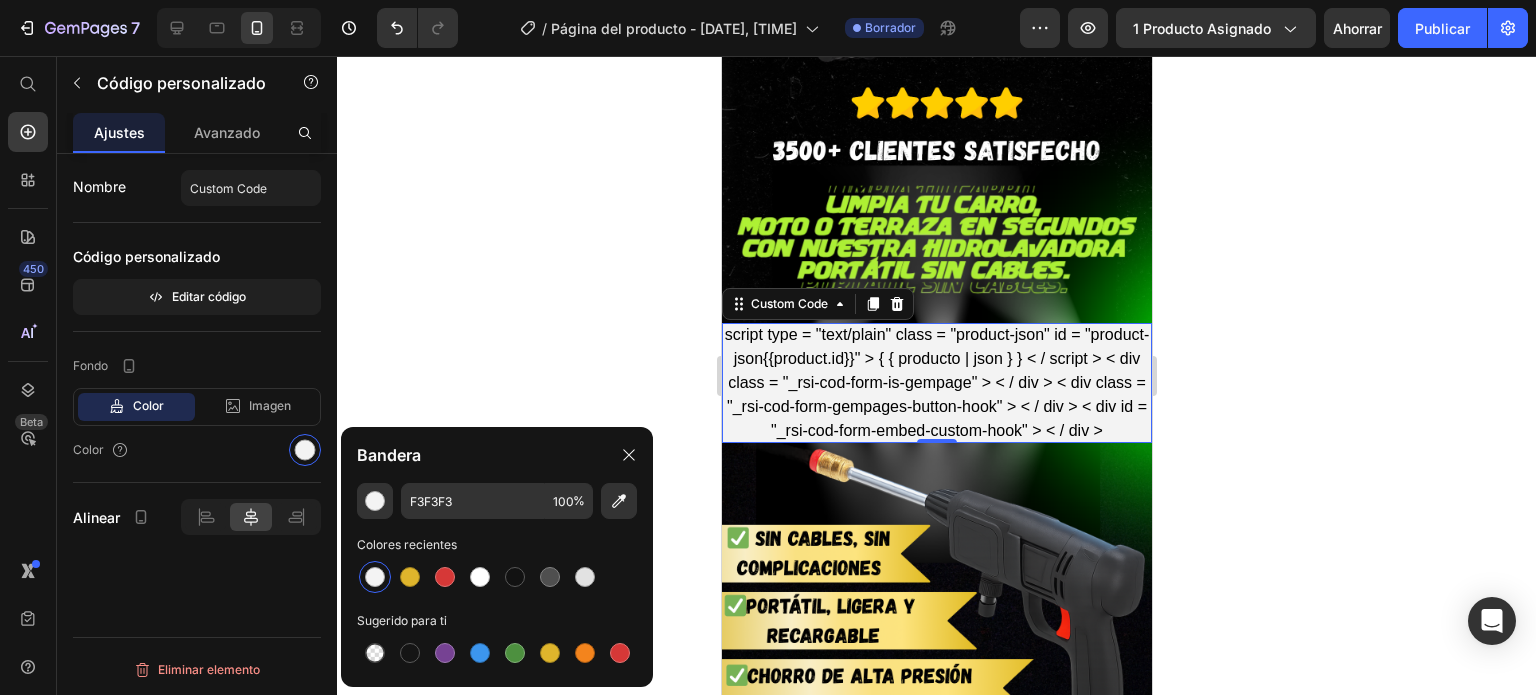 click 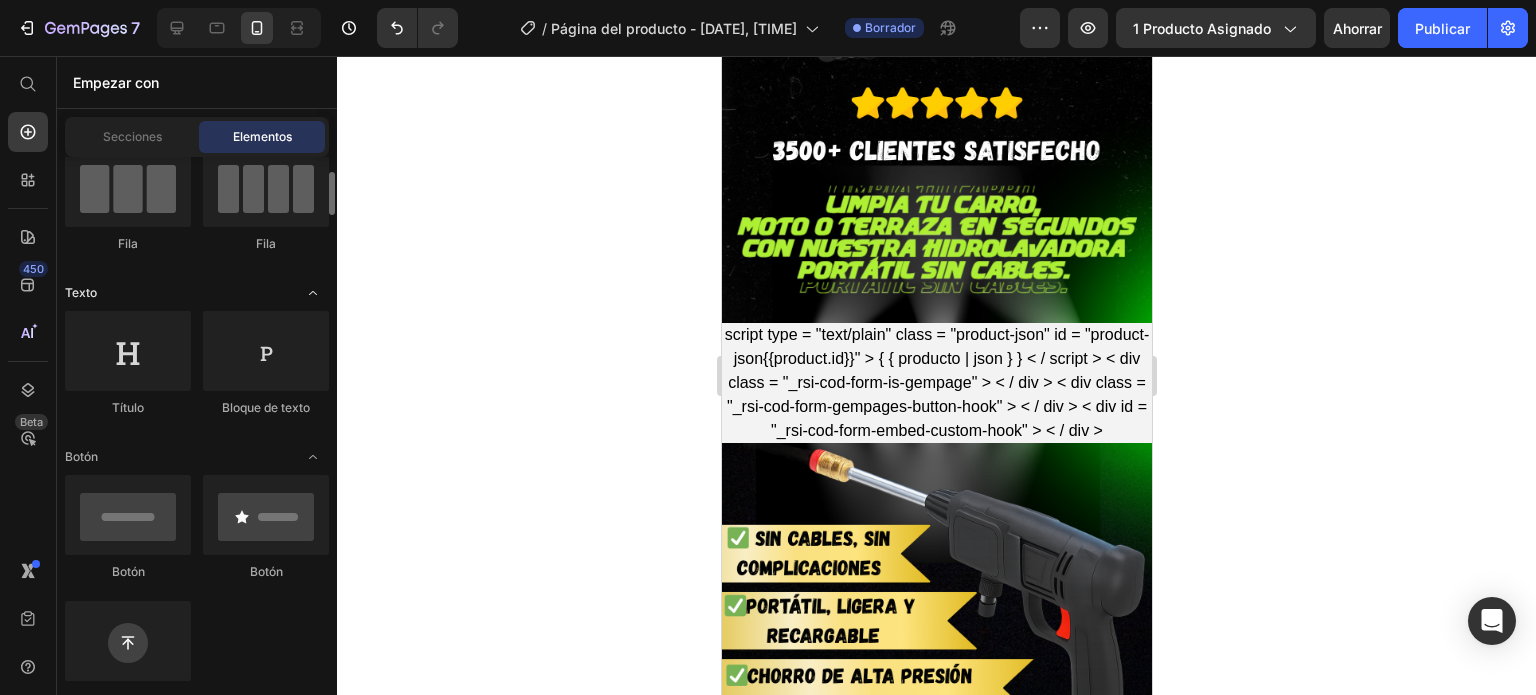 scroll, scrollTop: 181, scrollLeft: 0, axis: vertical 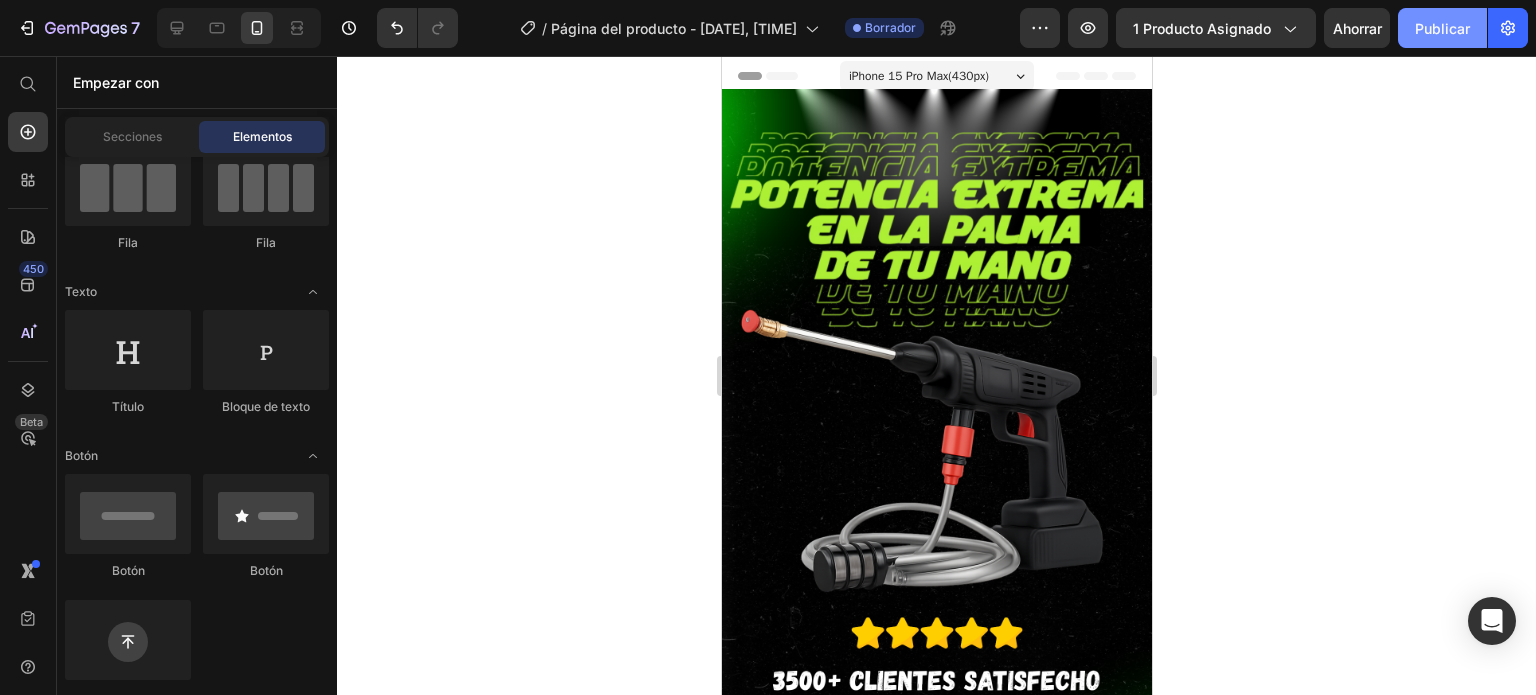 click on "Publicar" at bounding box center (1442, 28) 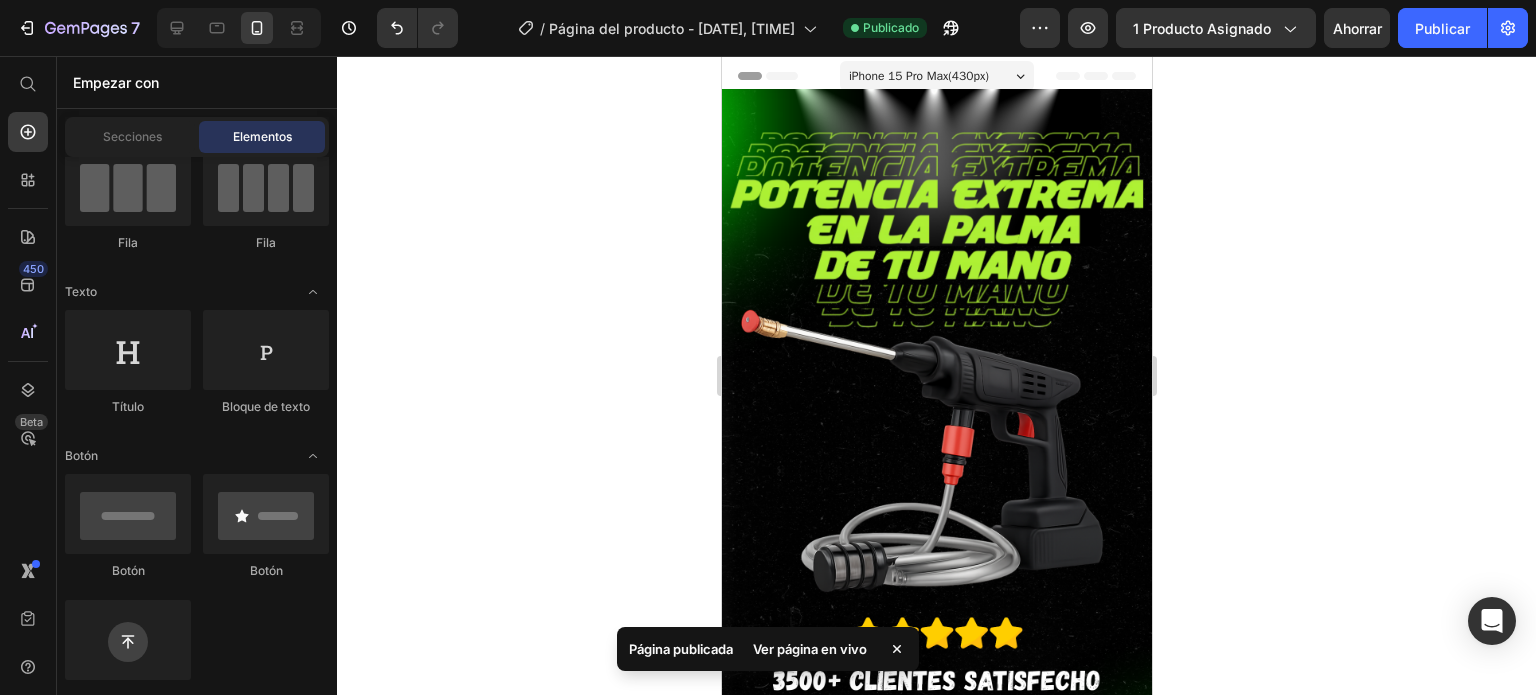 click on "Ver página en vivo" at bounding box center (810, 649) 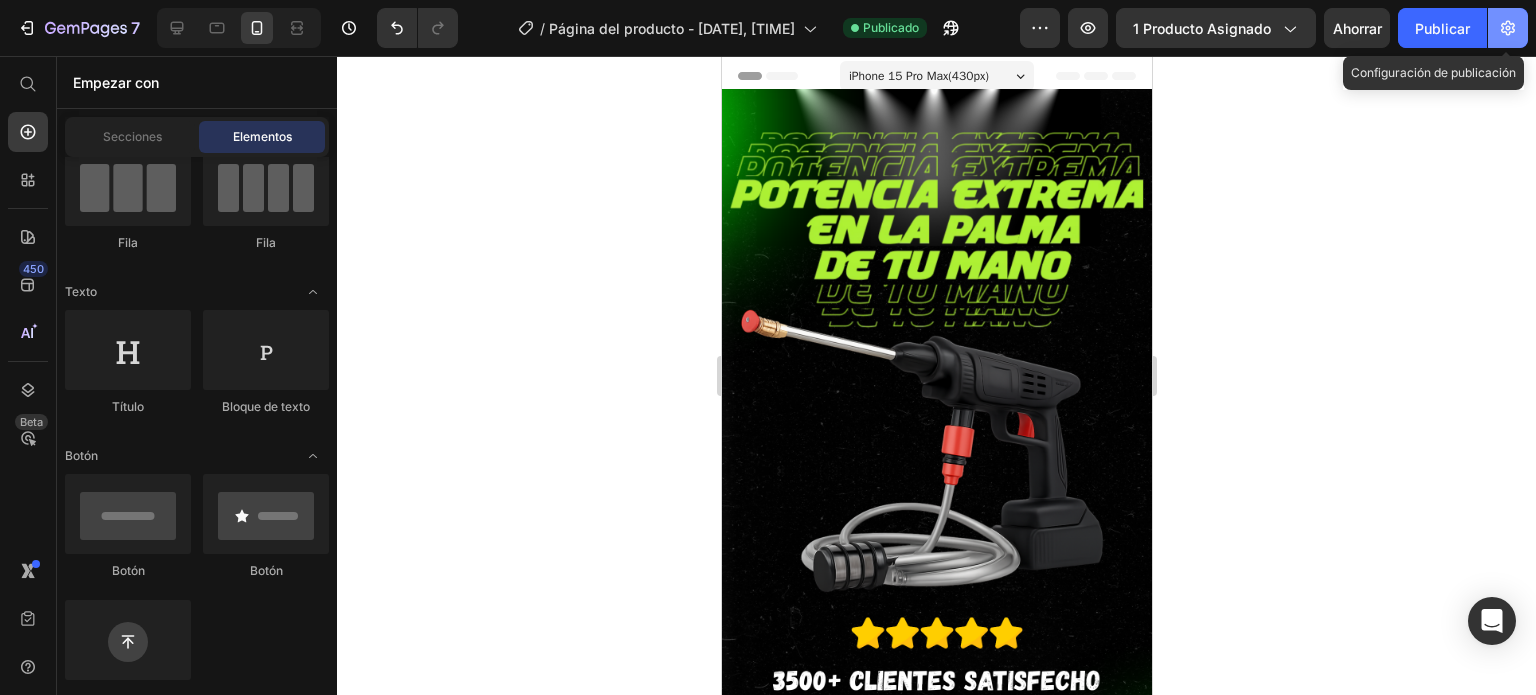 click 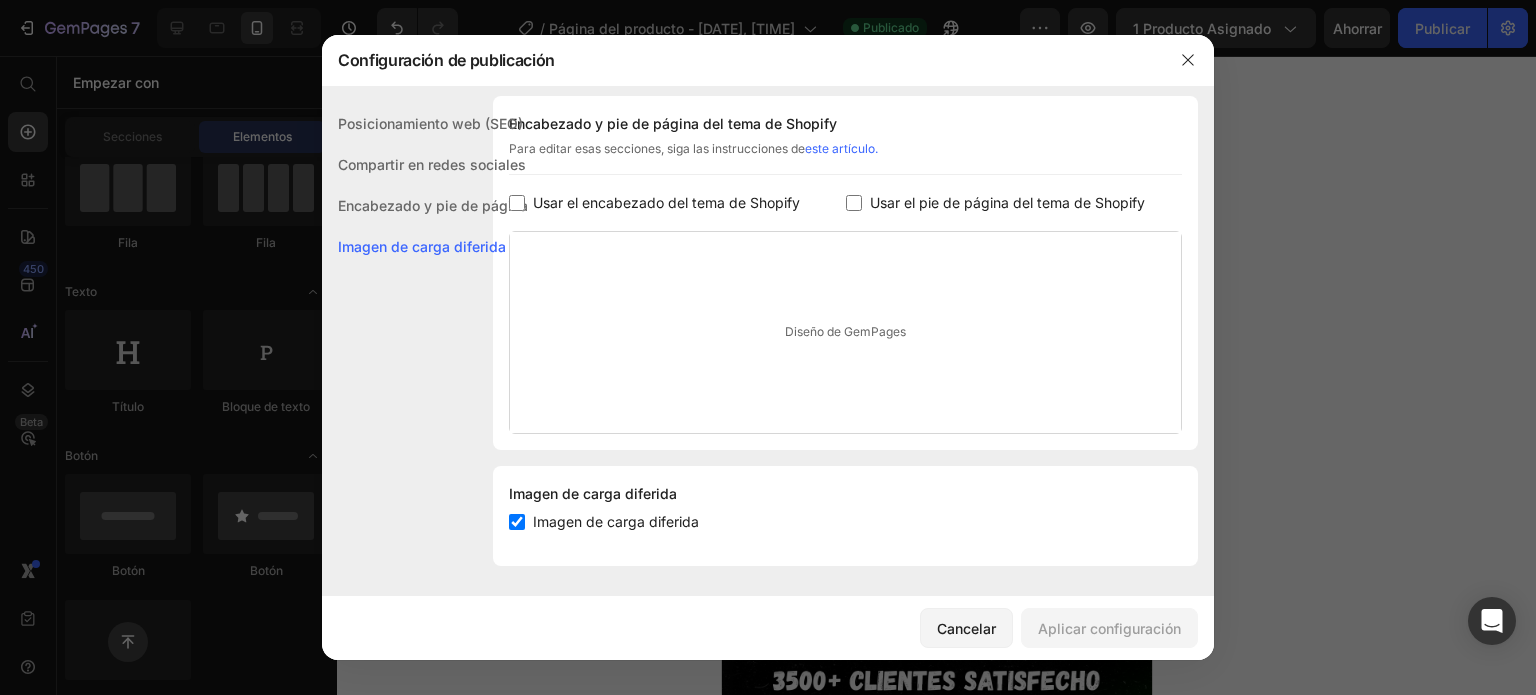 scroll, scrollTop: 0, scrollLeft: 0, axis: both 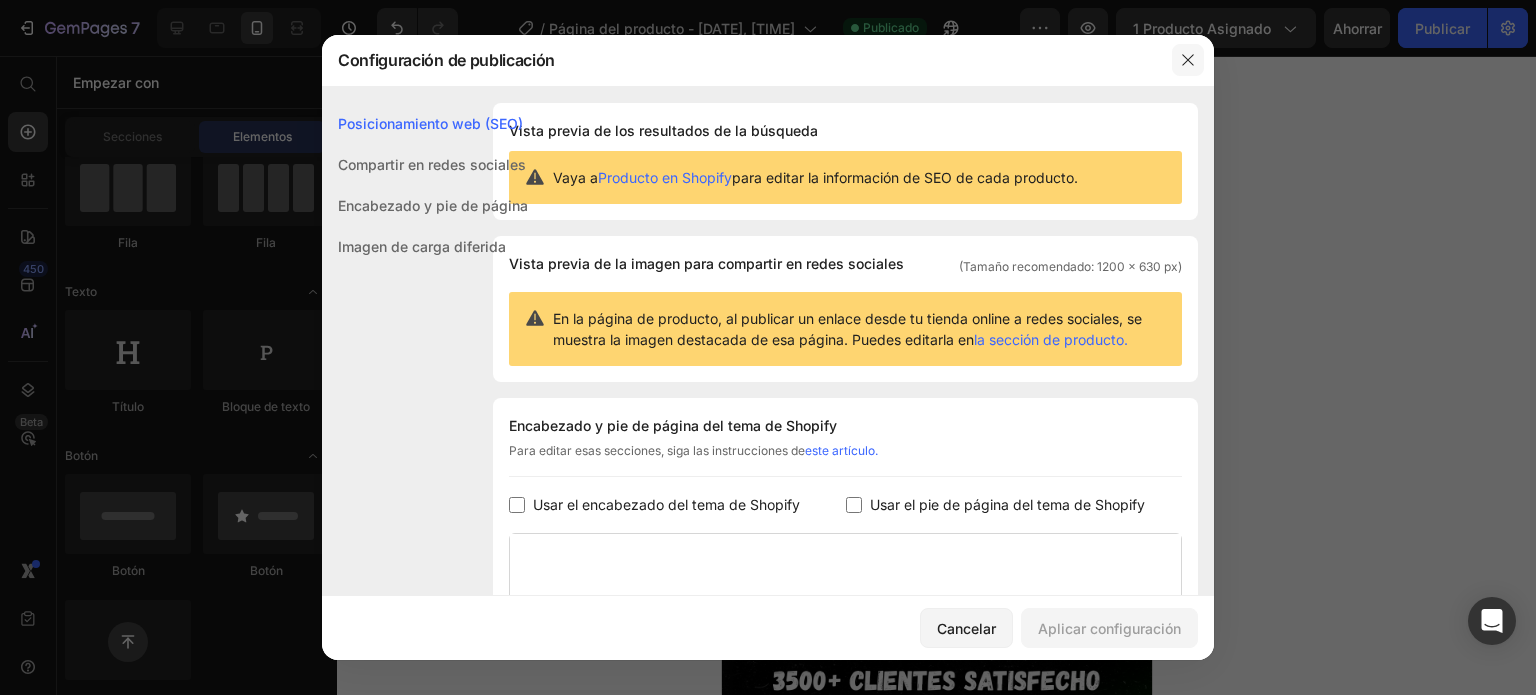 click at bounding box center [1188, 60] 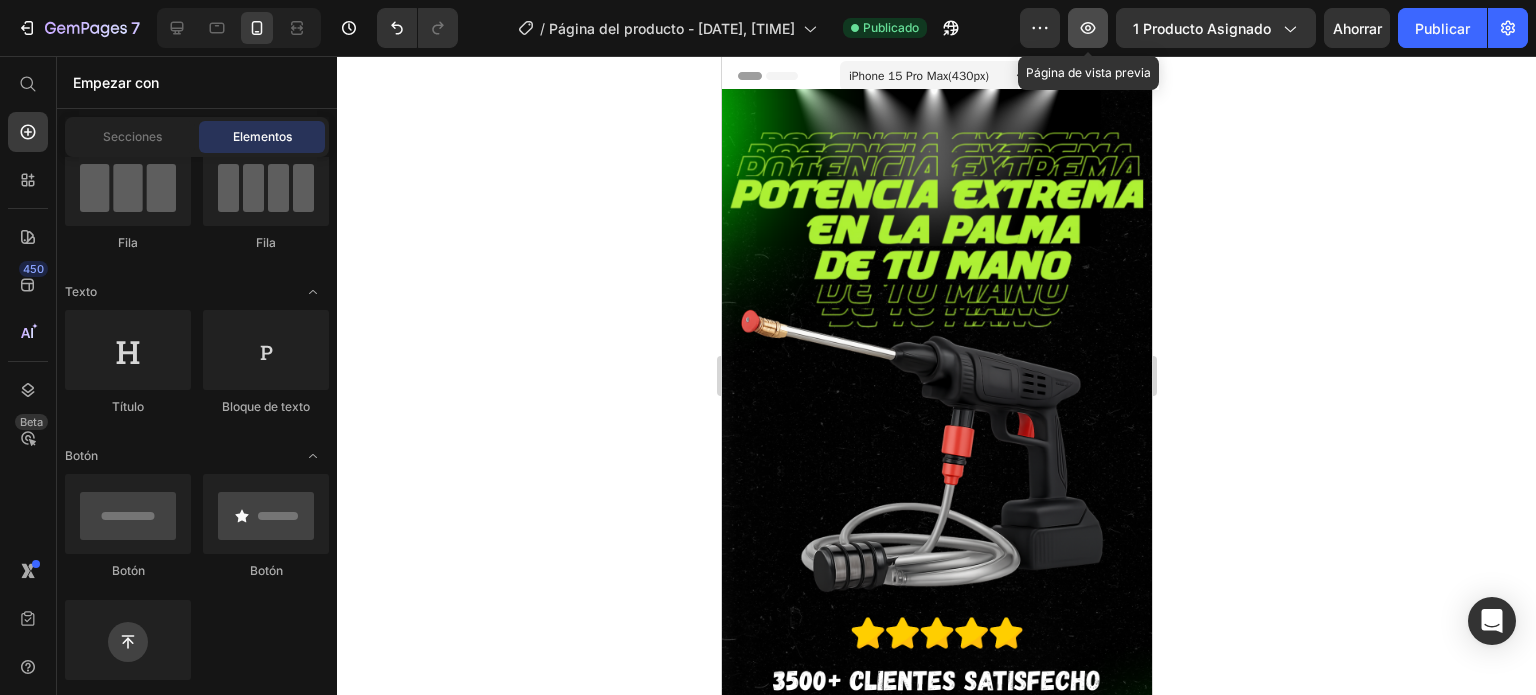 click 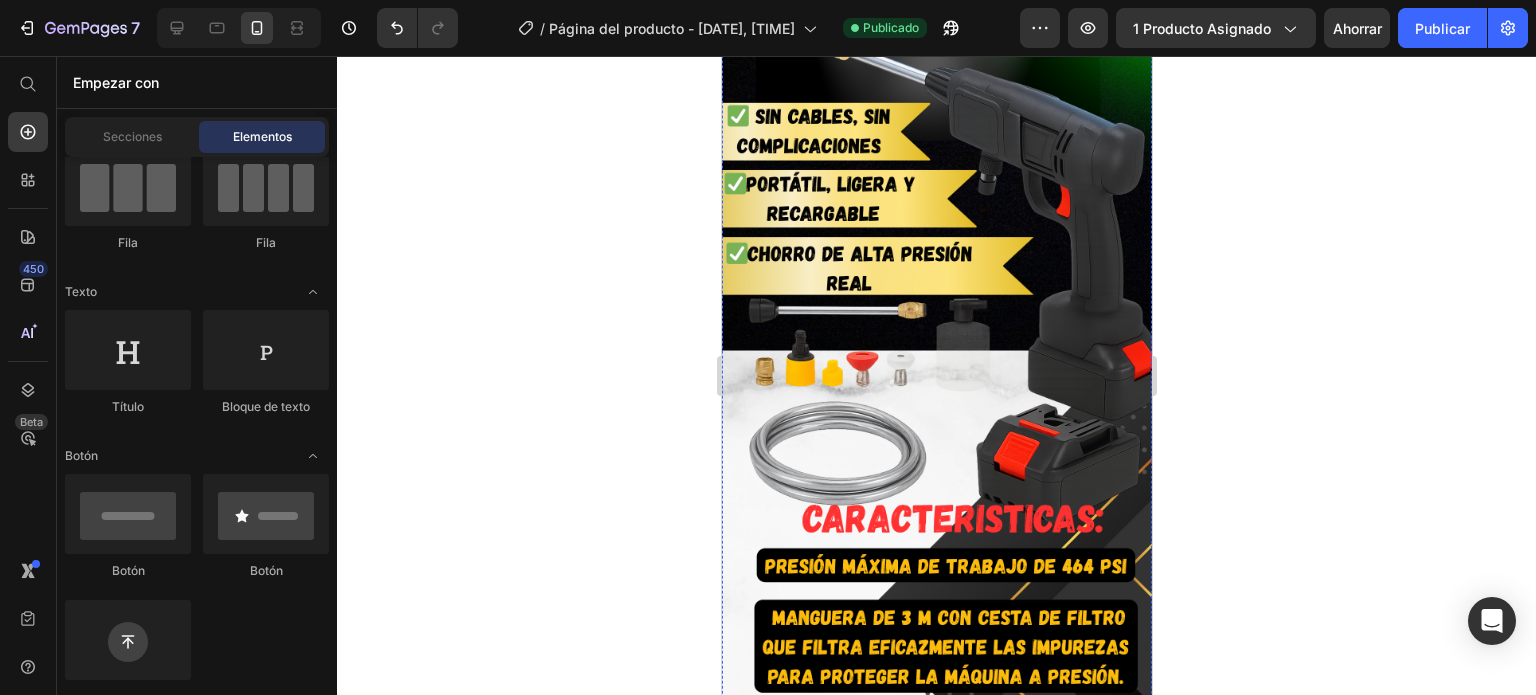 scroll, scrollTop: 956, scrollLeft: 0, axis: vertical 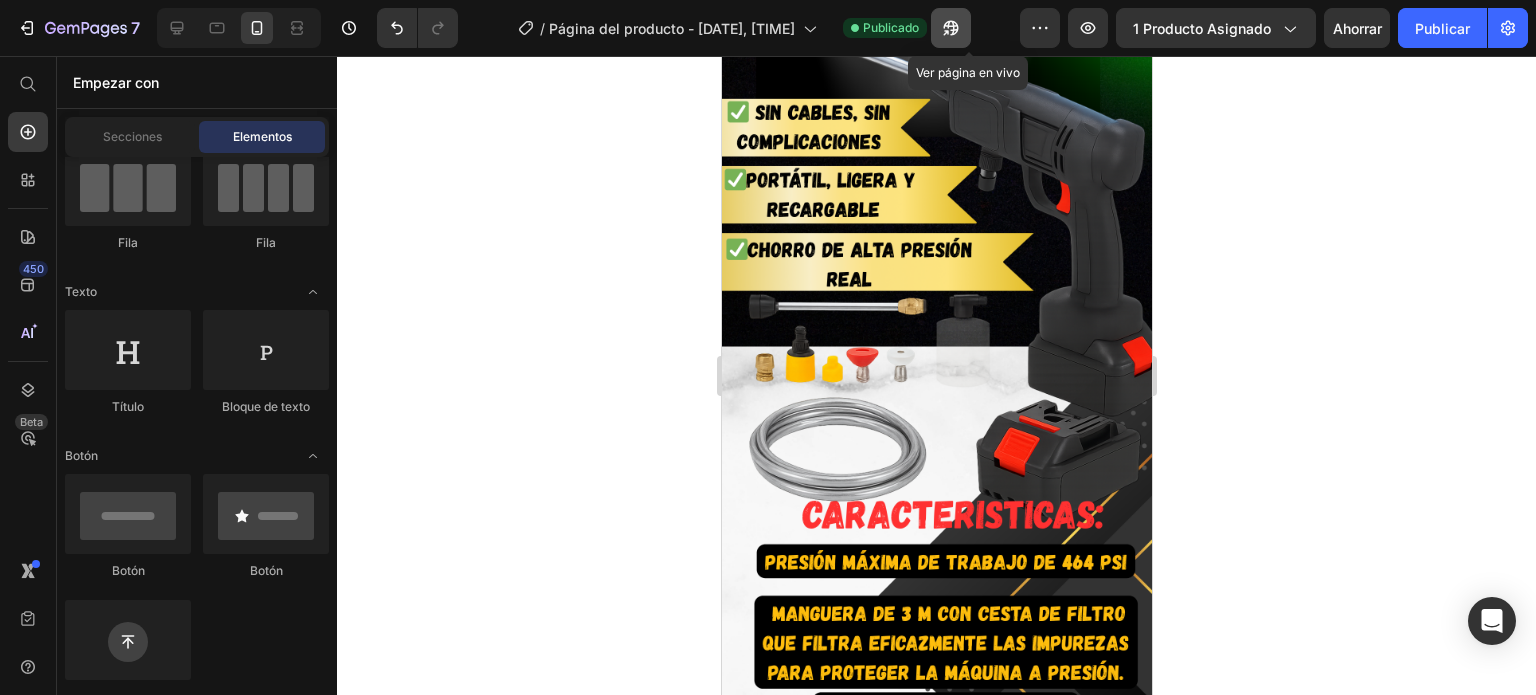 click 